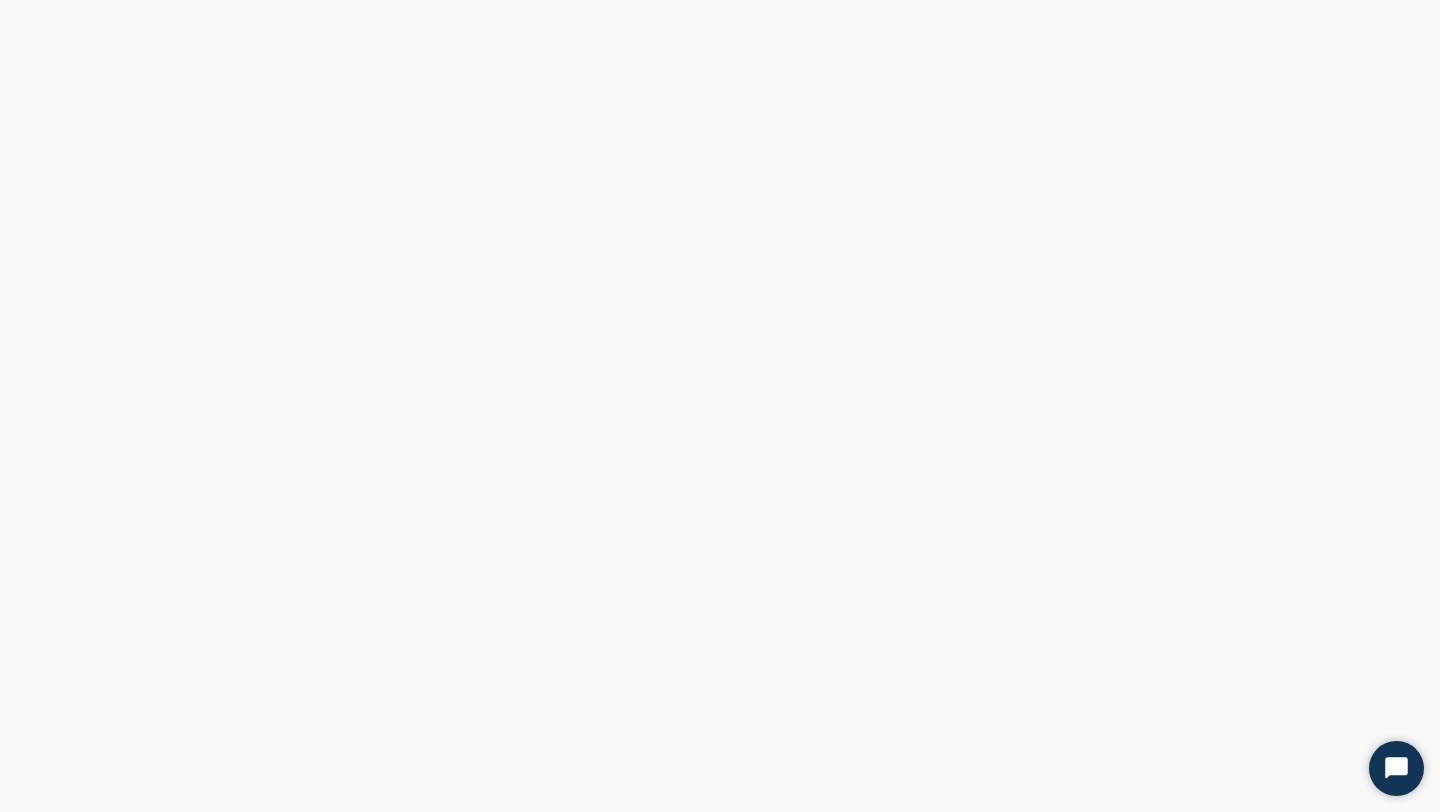 scroll, scrollTop: 0, scrollLeft: 0, axis: both 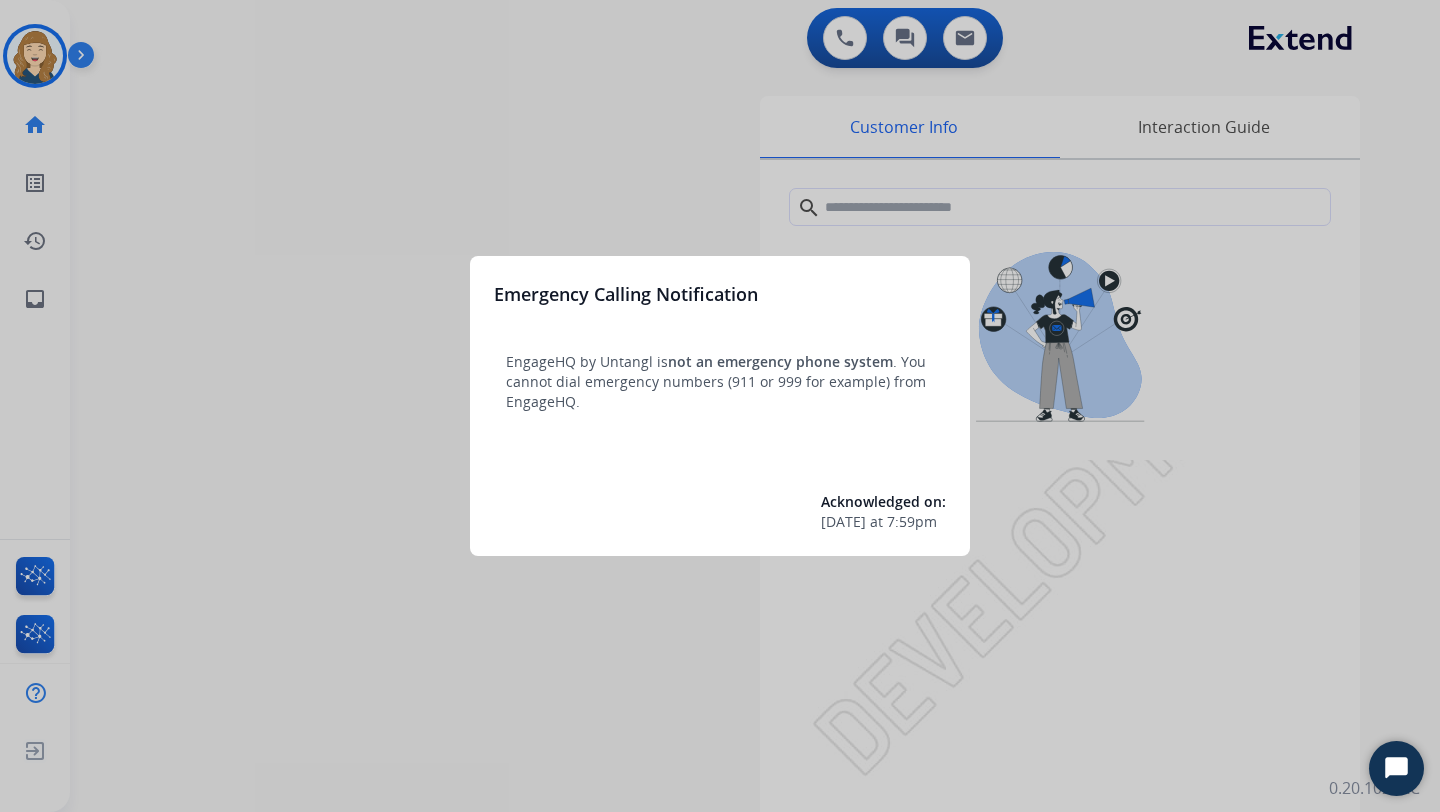 click at bounding box center (720, 406) 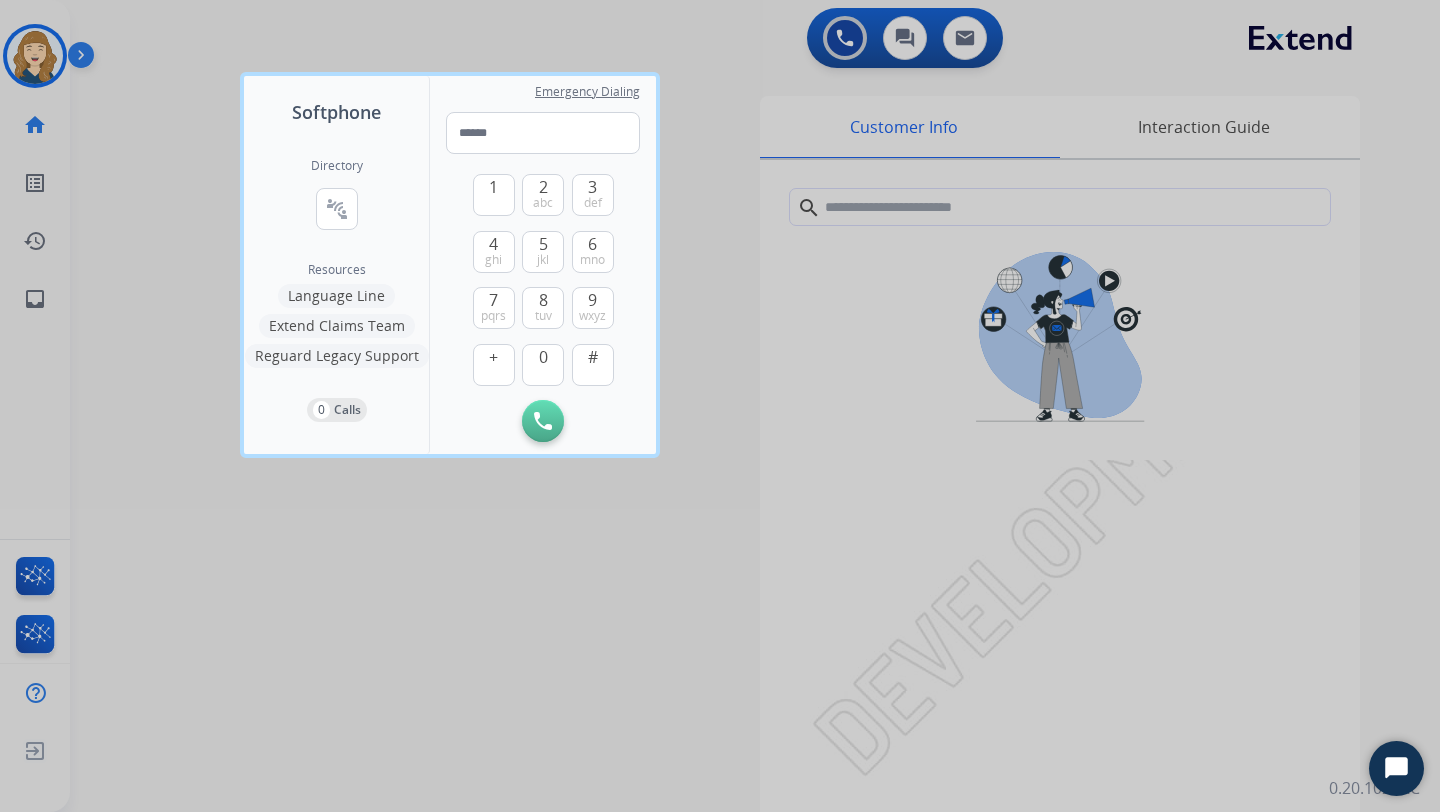 click at bounding box center (720, 406) 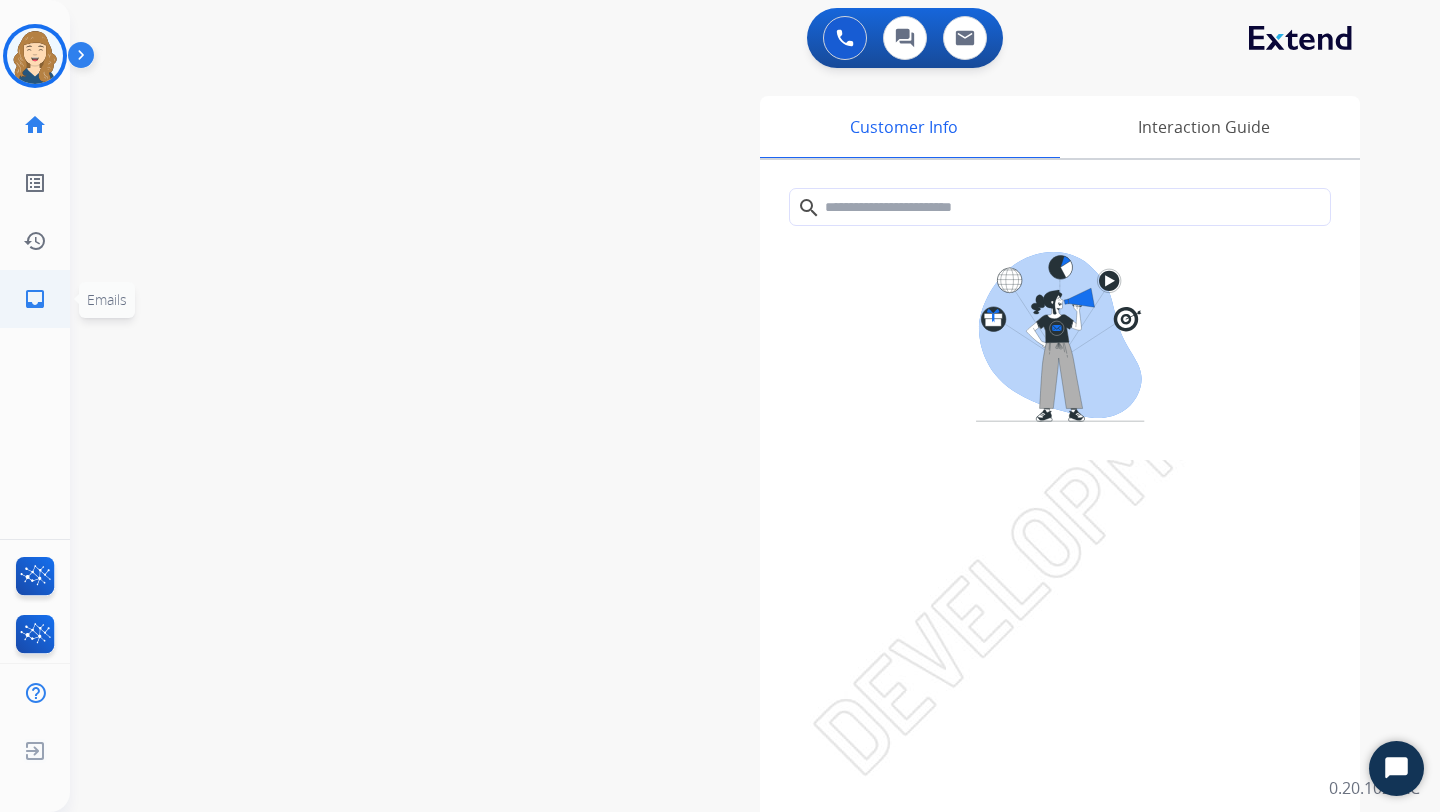 click on "inbox  Emails" 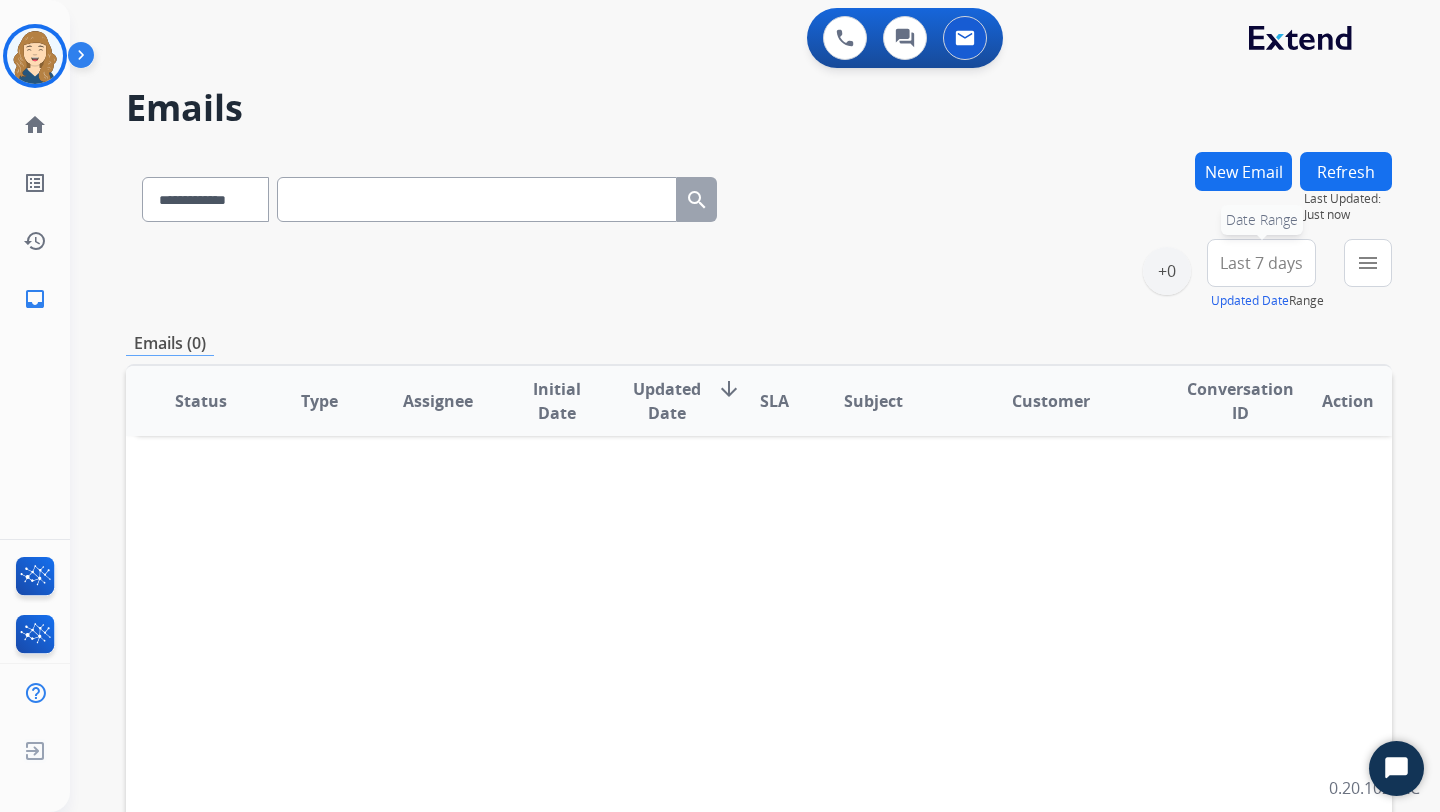 click on "Last 7 days   Date Range" at bounding box center (1261, 263) 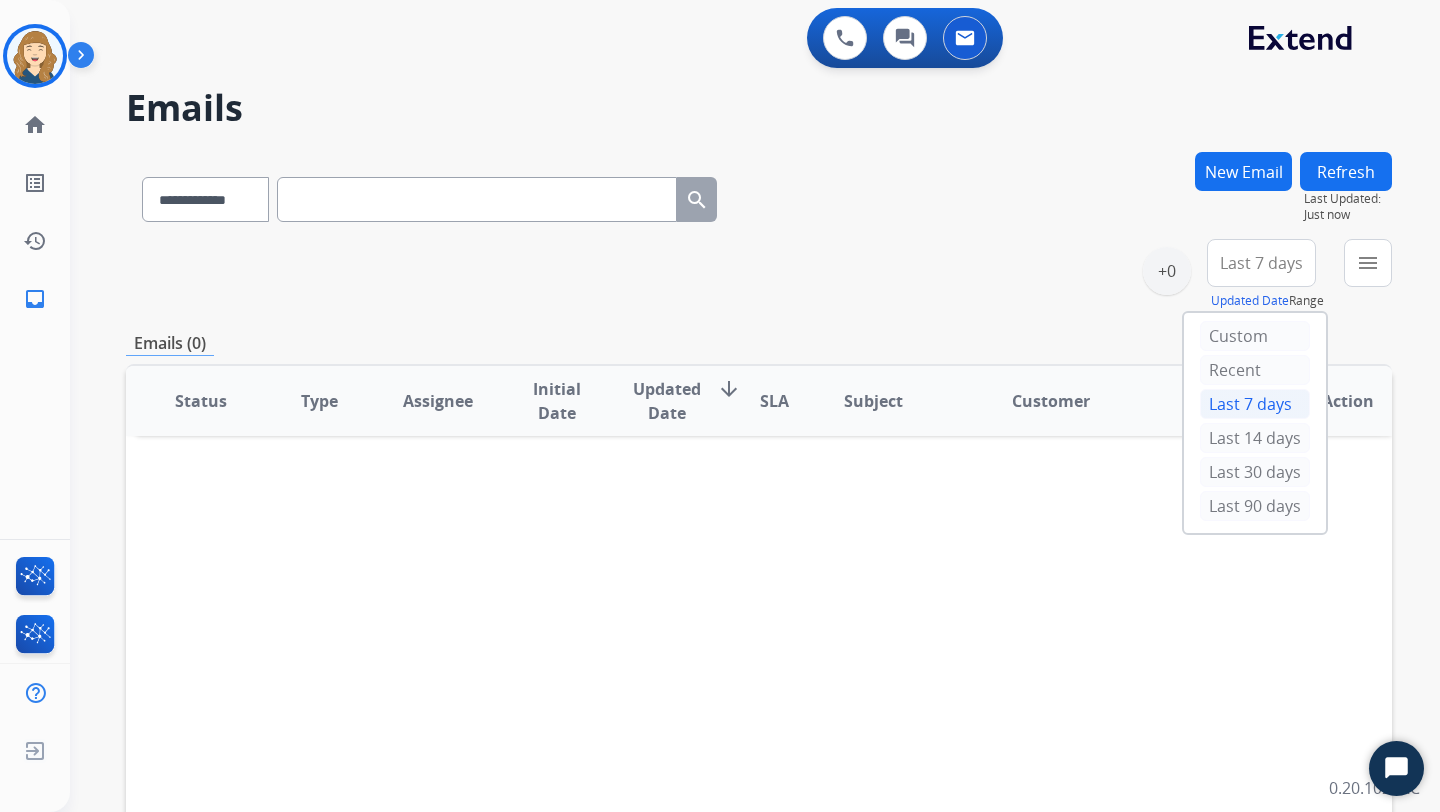 click on "**********" at bounding box center (759, 275) 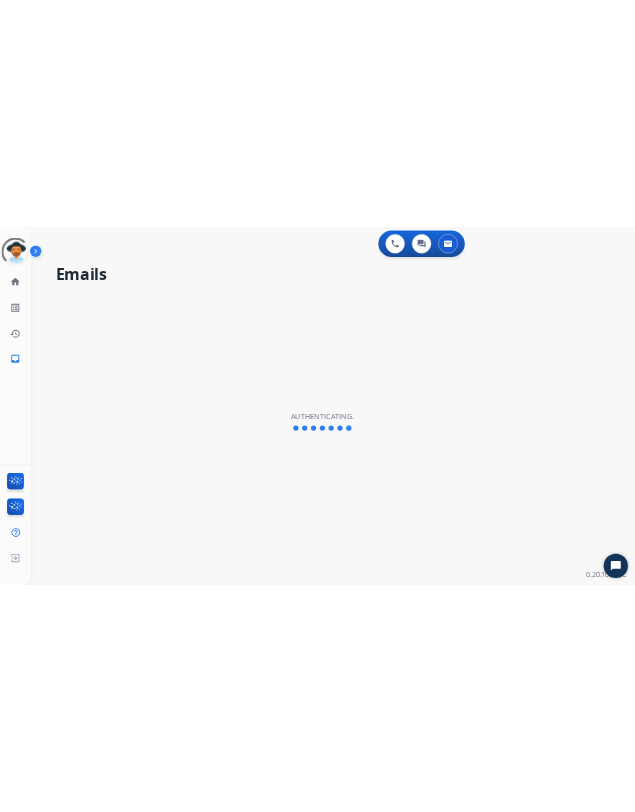 scroll, scrollTop: 0, scrollLeft: 0, axis: both 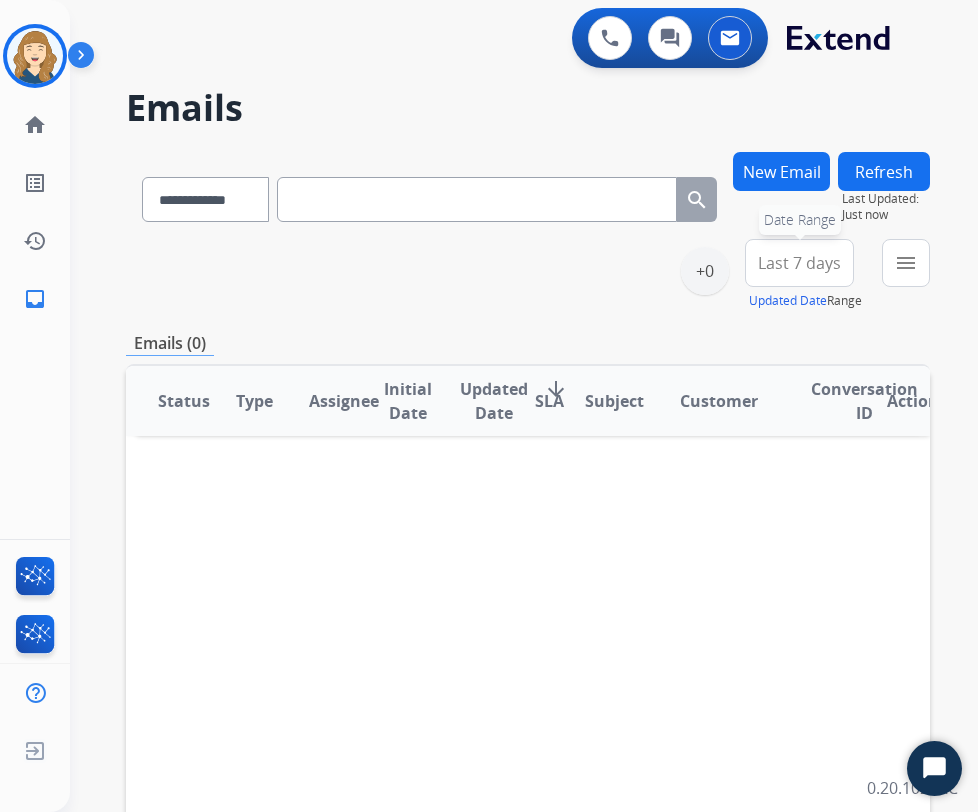 click on "Last 7 days" at bounding box center [799, 263] 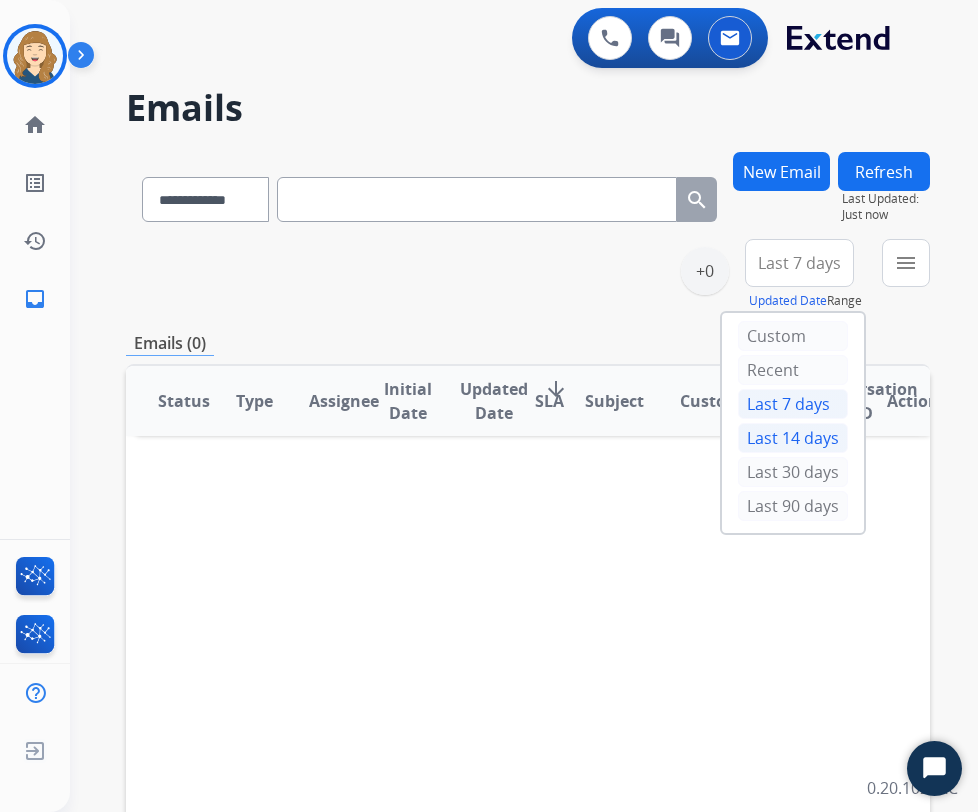 click on "Last 14 days" at bounding box center (793, 438) 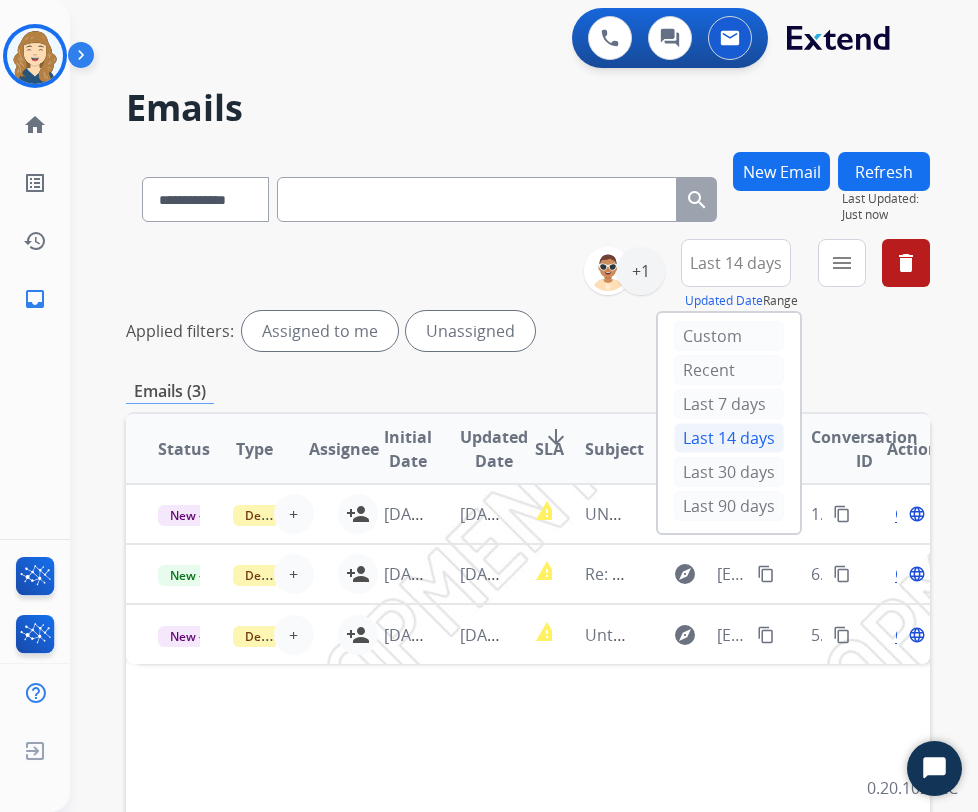 click on "Applied filters: Assigned to me Unassigned" at bounding box center [528, 331] 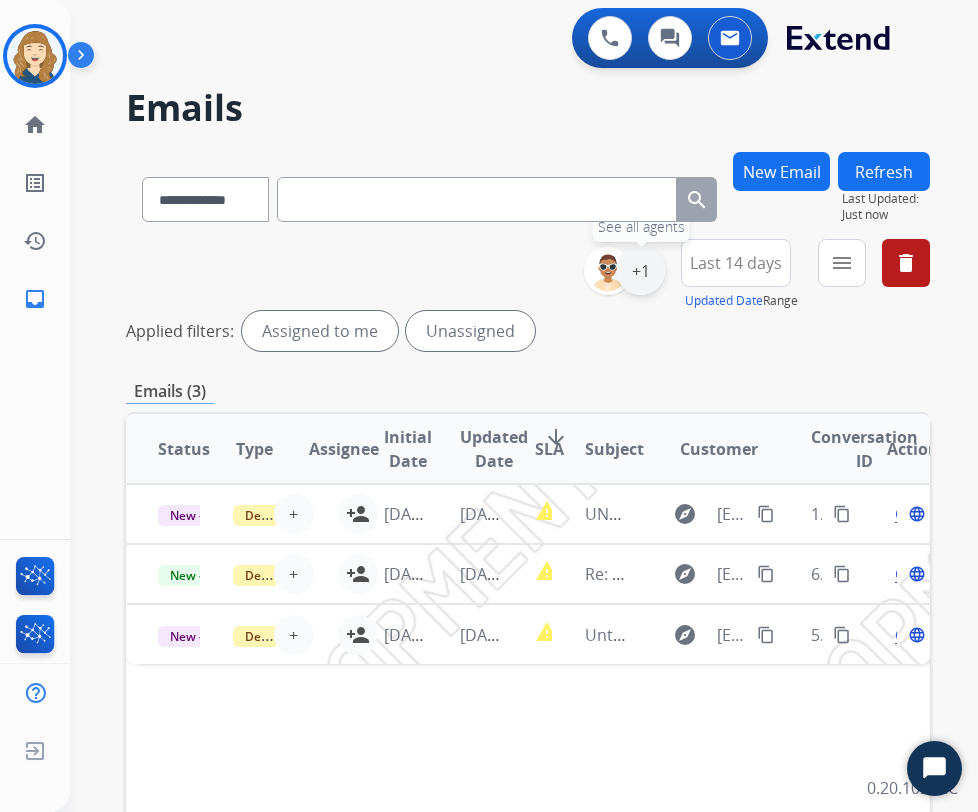 click on "+1" at bounding box center [641, 271] 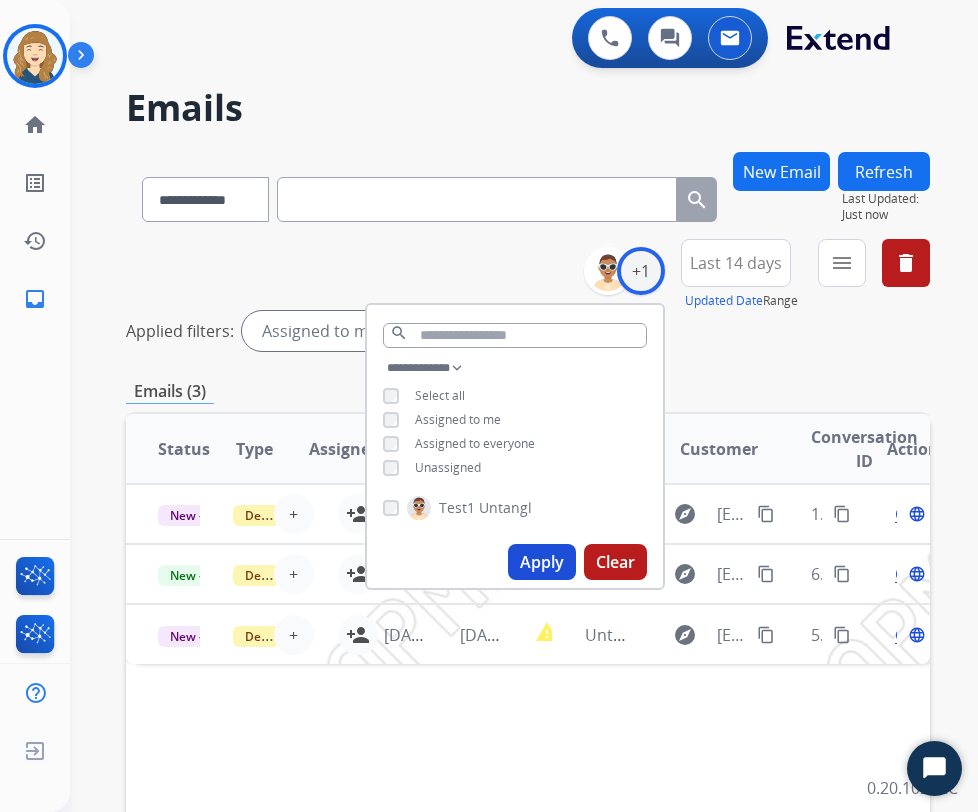 click on "Applied filters: Assigned to me Unassigned" at bounding box center [528, 331] 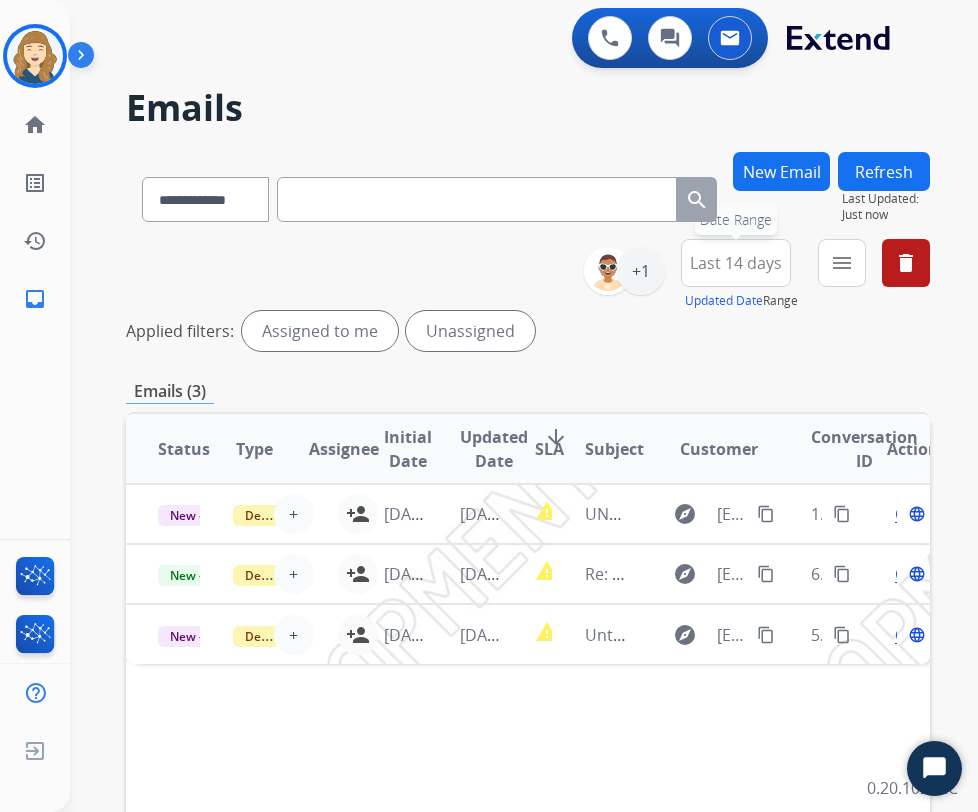 click on "Last 14 days" at bounding box center [736, 263] 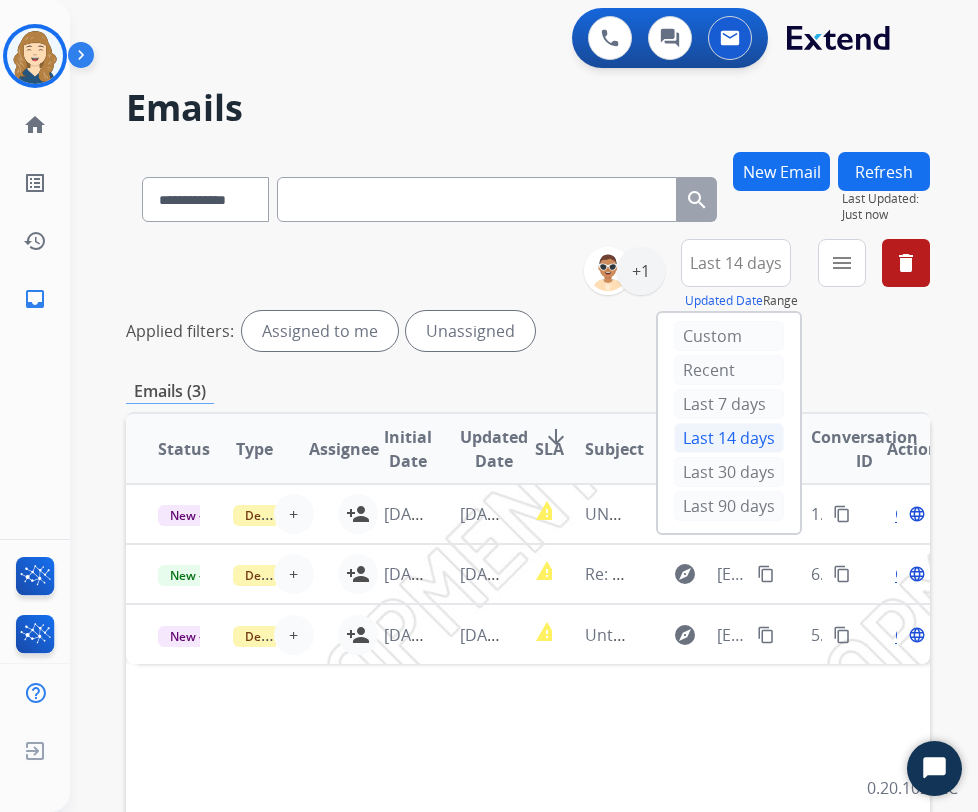 click on "**********" at bounding box center (528, 299) 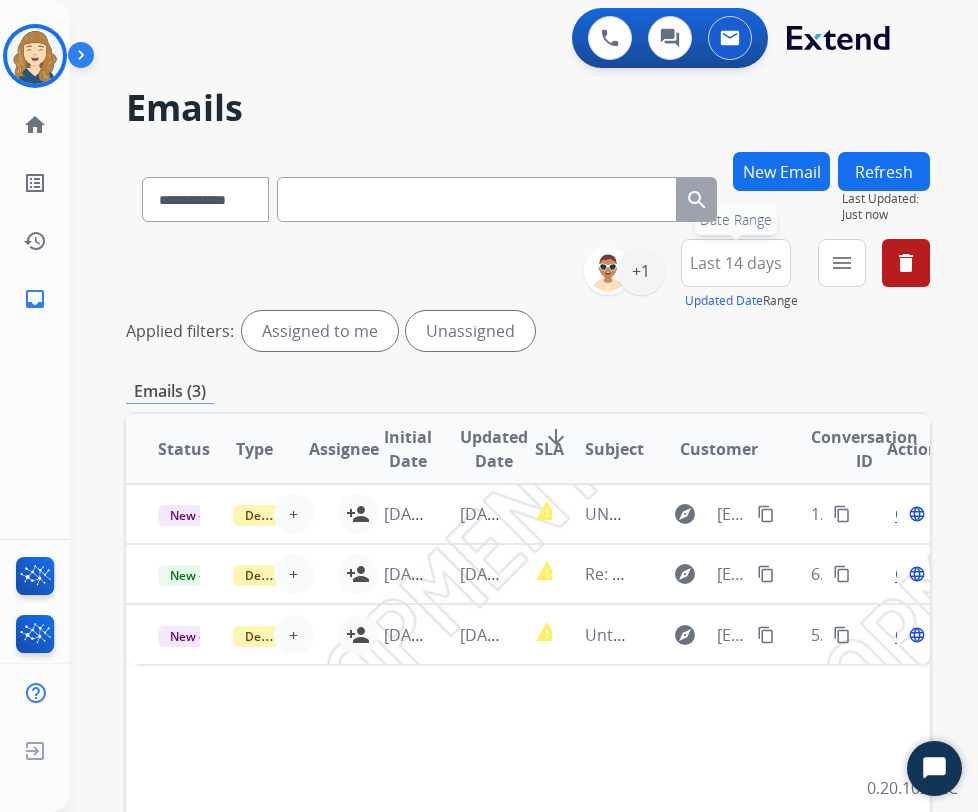 click on "Last 14 days   Date Range" at bounding box center (736, 263) 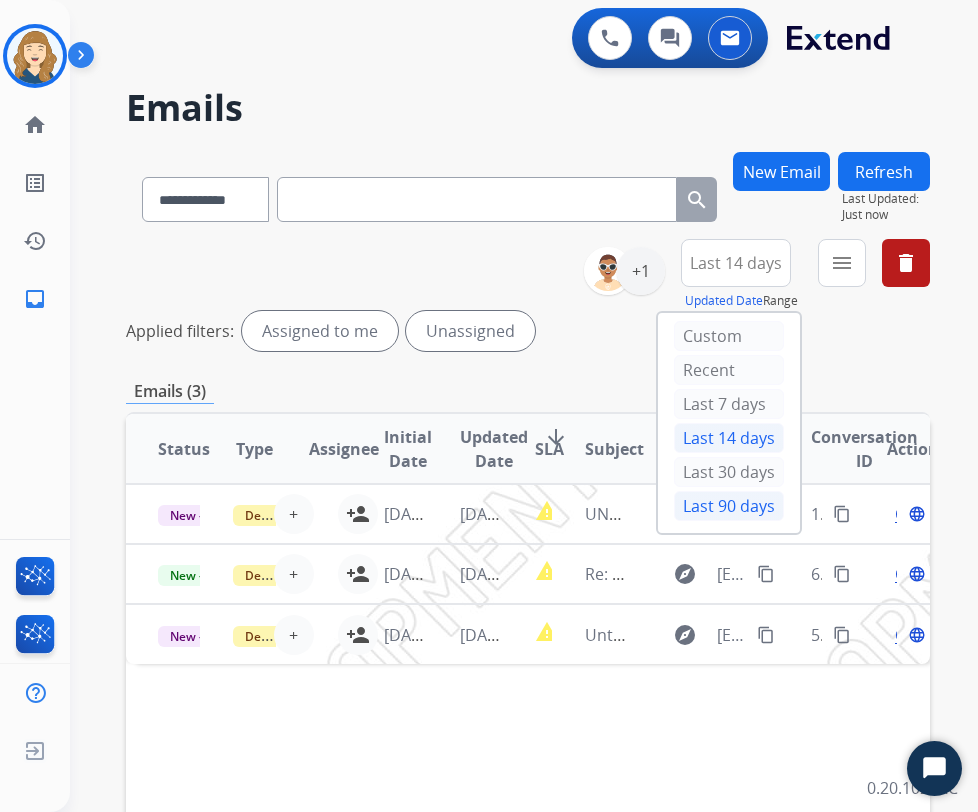 click on "Last 90 days" at bounding box center (729, 506) 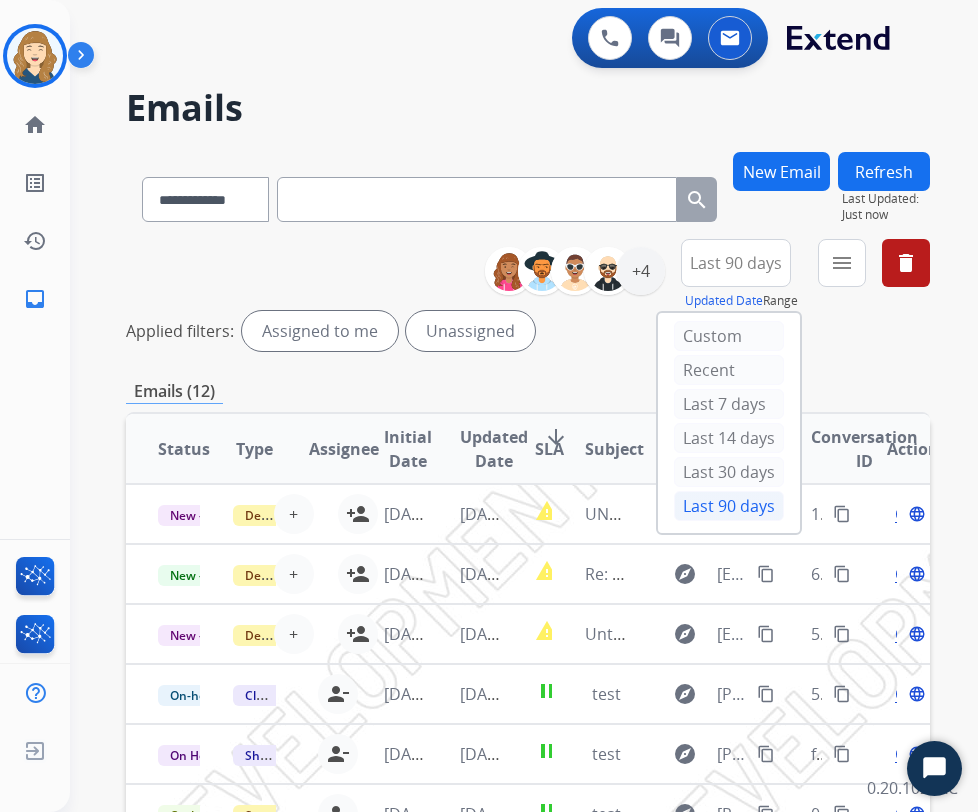 click on "Applied filters: Assigned to me Unassigned" at bounding box center [528, 331] 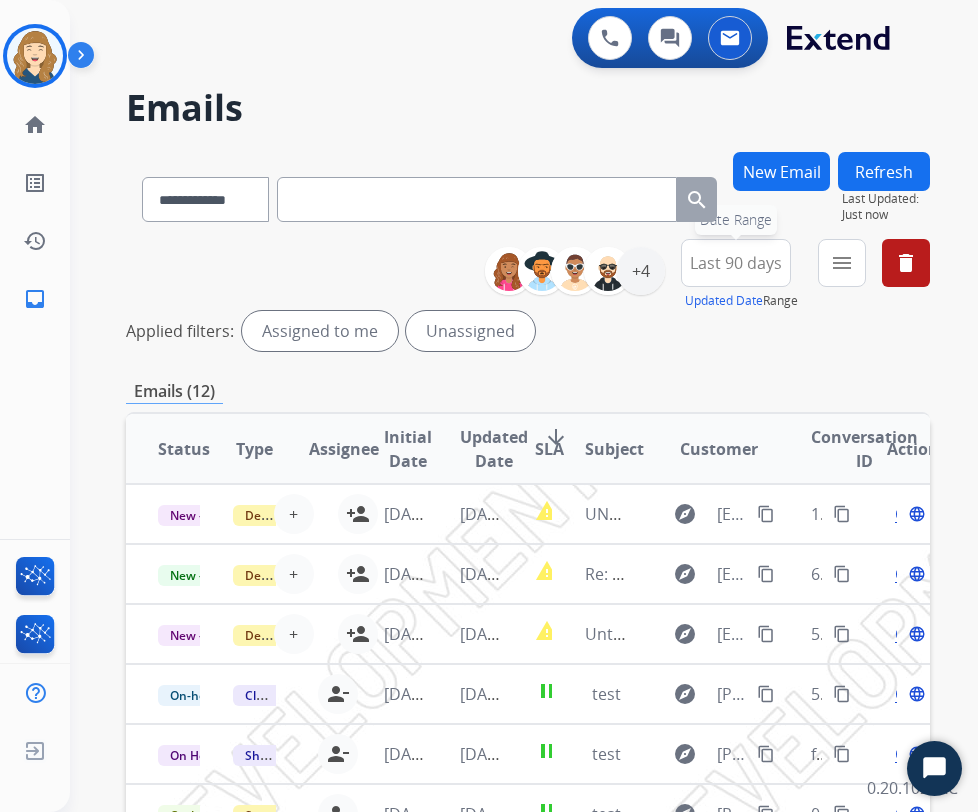 click on "Last 90 days   Date Range" at bounding box center [736, 263] 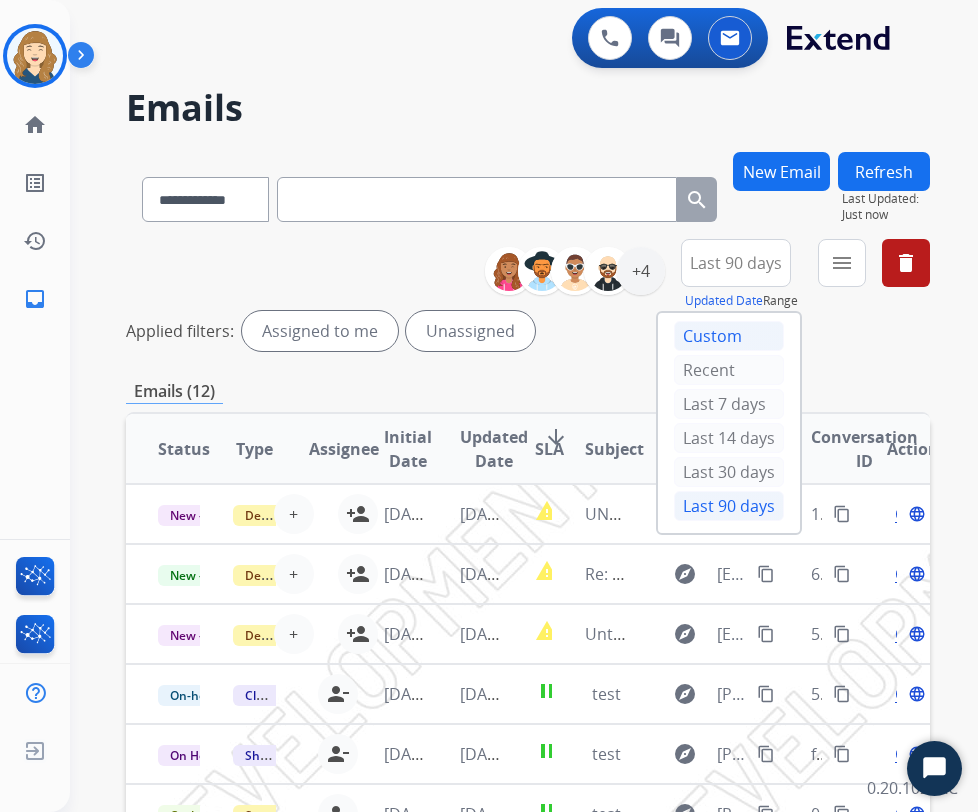 click on "Custom" at bounding box center (729, 336) 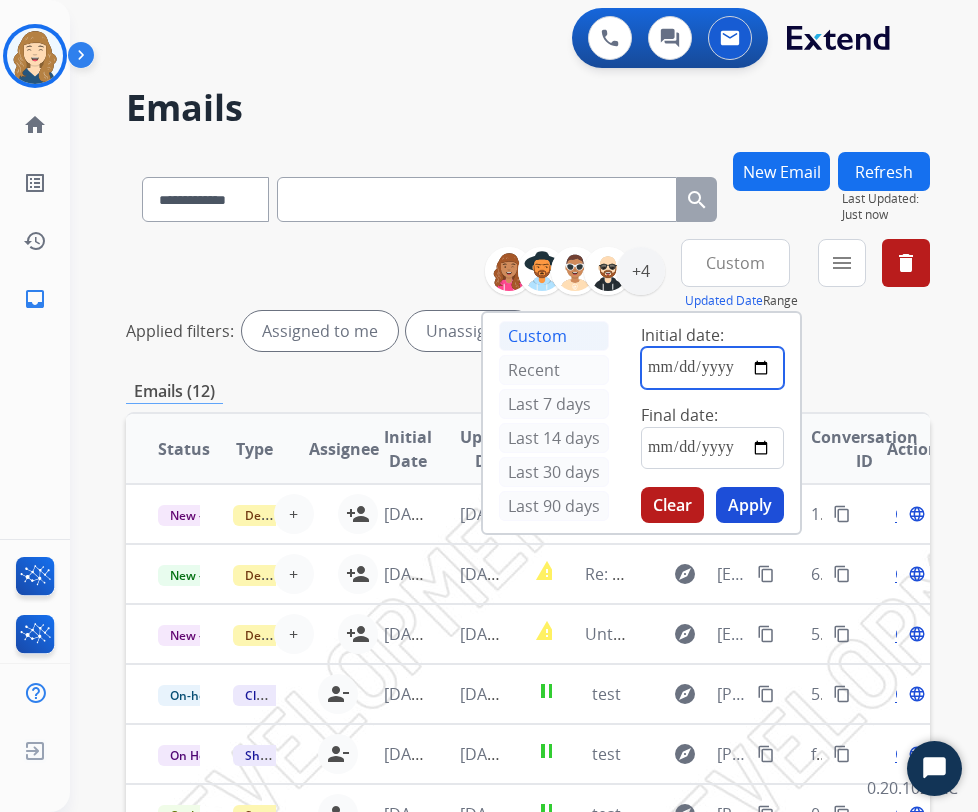 click at bounding box center (712, 368) 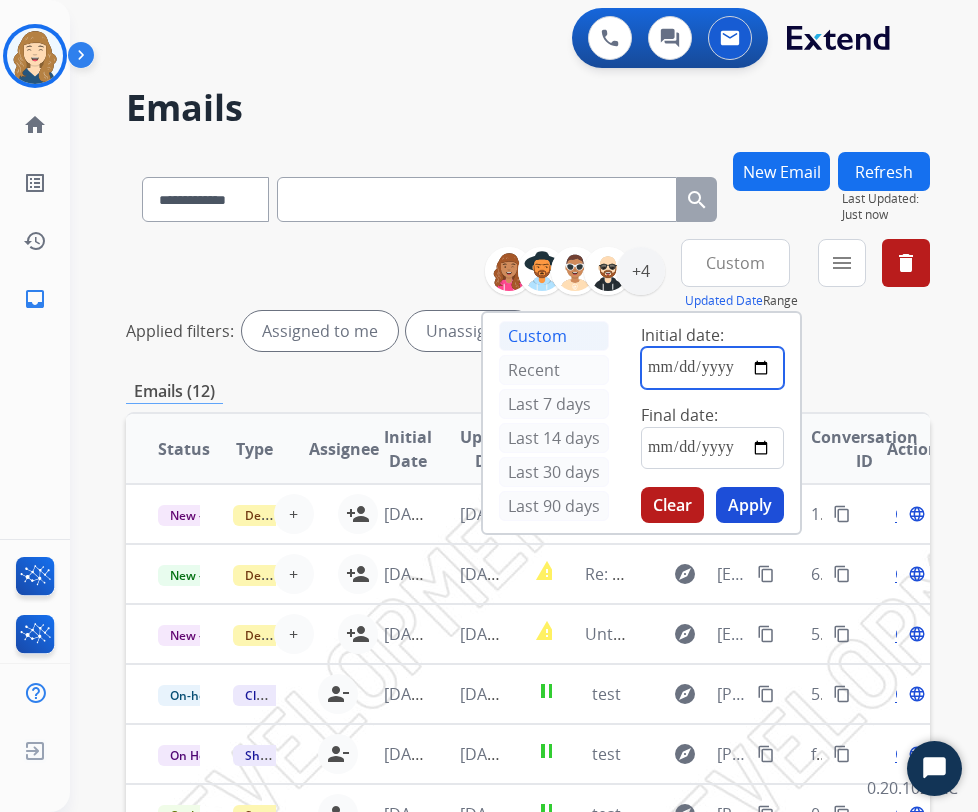 type on "**********" 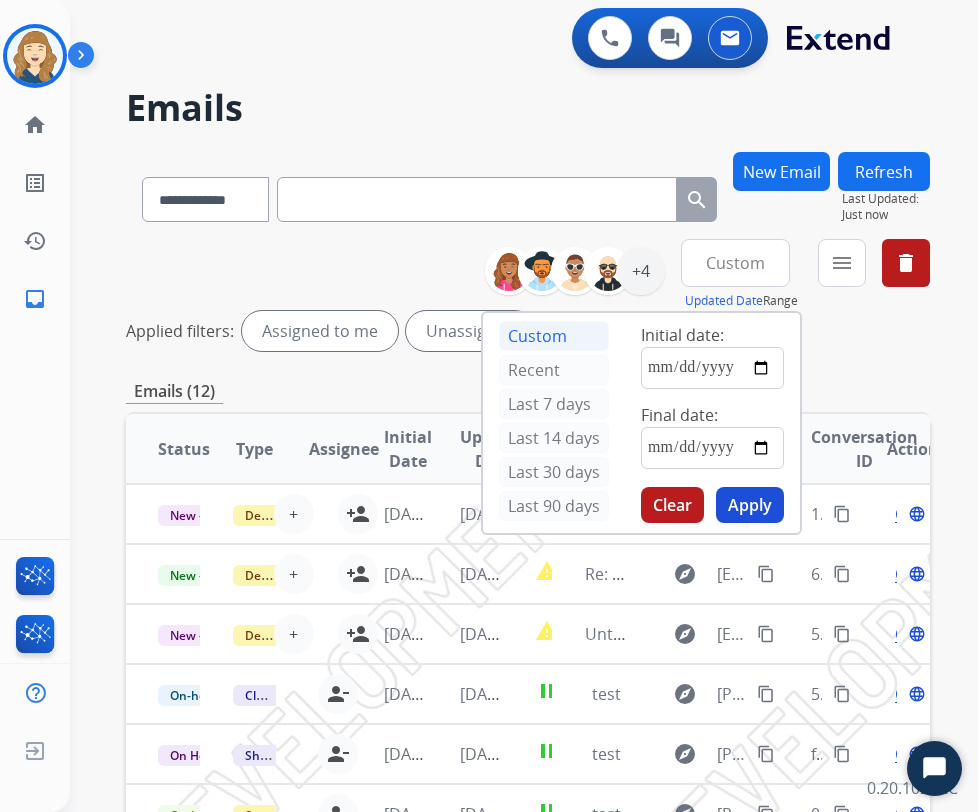 click on "Apply" at bounding box center (750, 505) 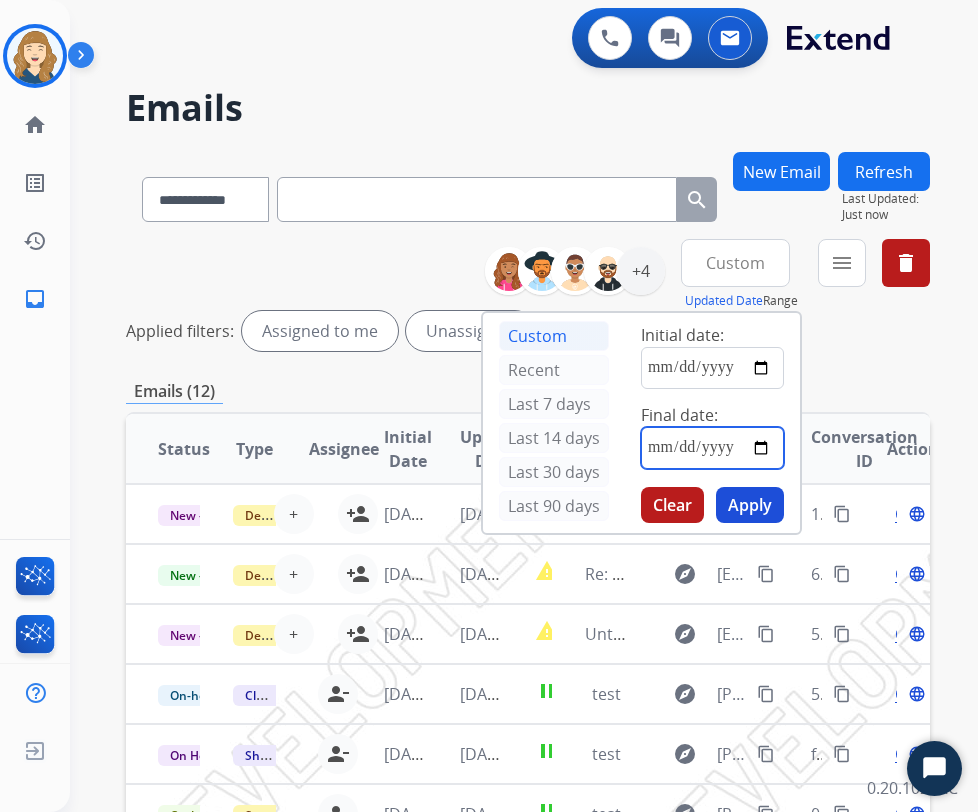 click at bounding box center (712, 448) 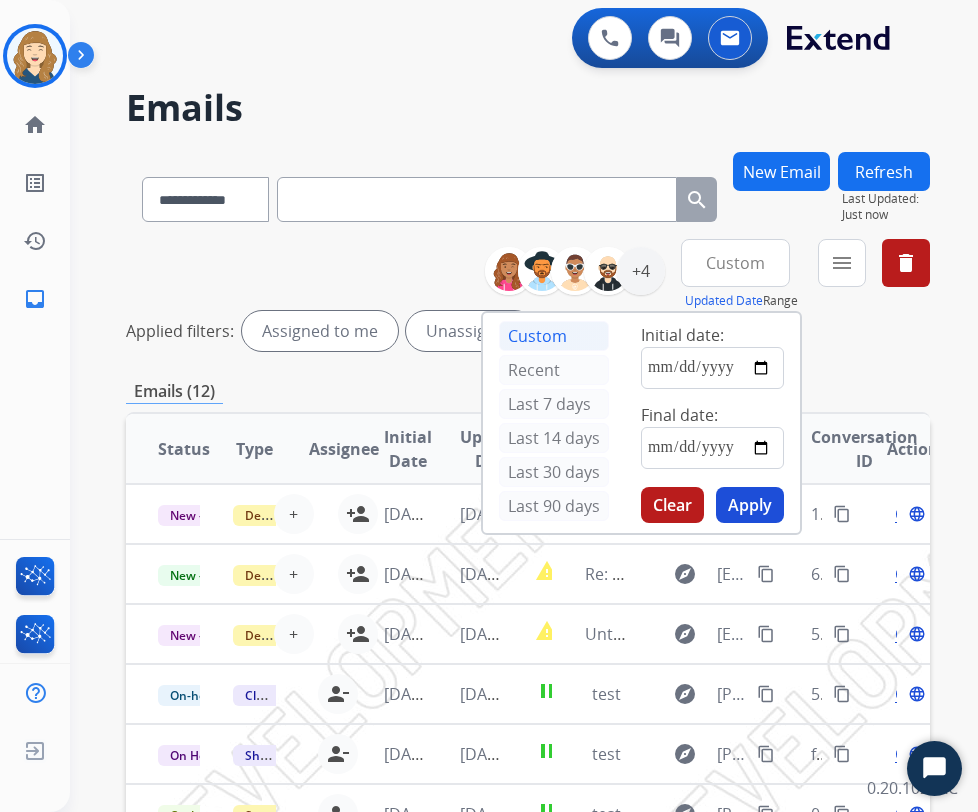 click on "Apply" at bounding box center [750, 505] 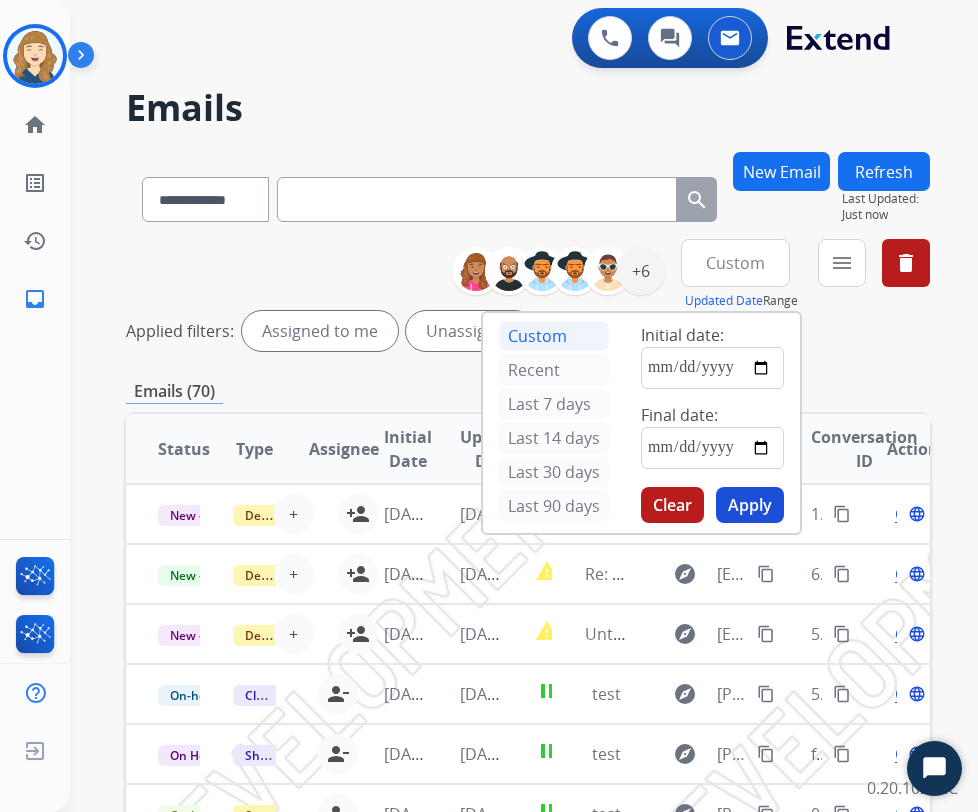 click on "**********" at bounding box center (528, 669) 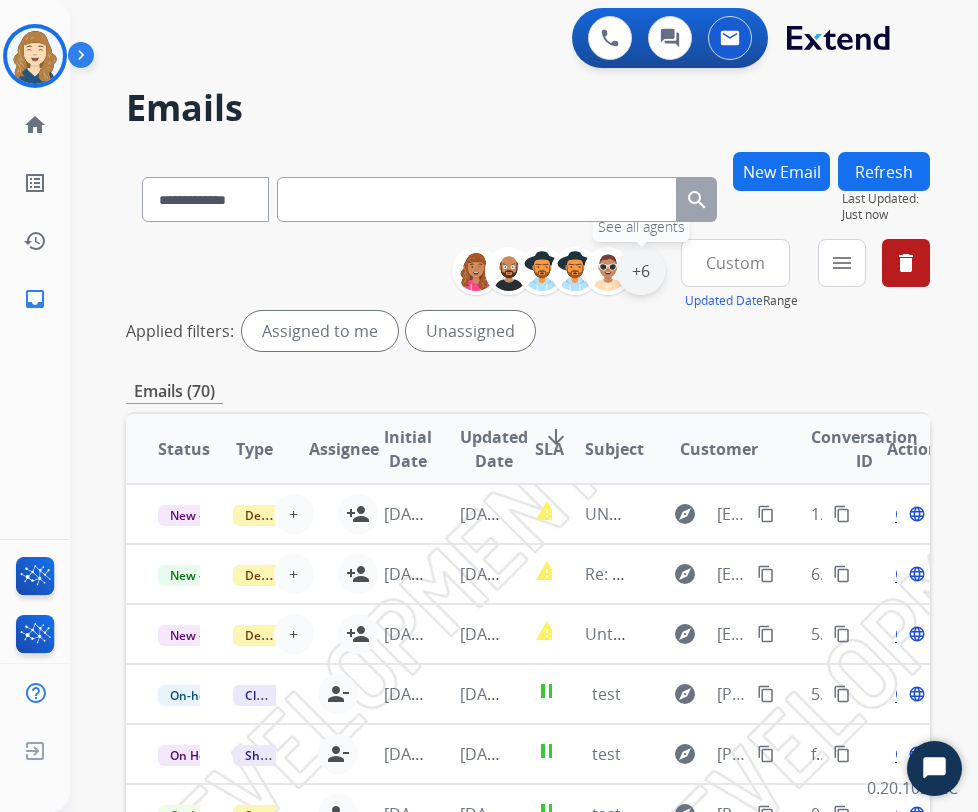 click on "+6" at bounding box center [641, 271] 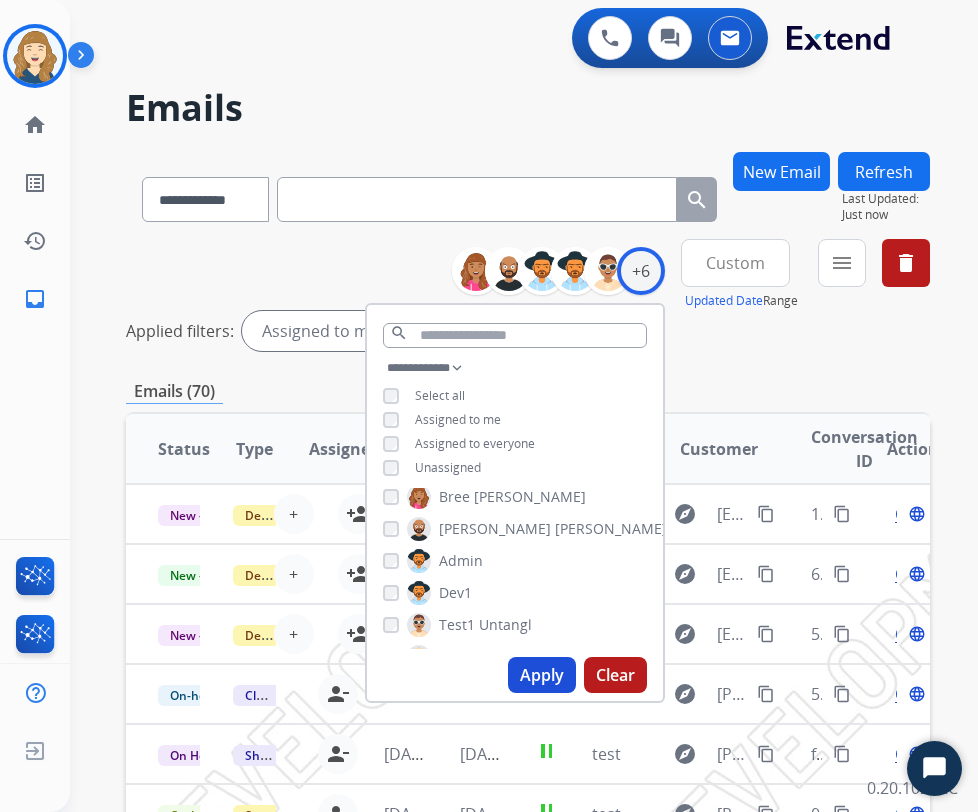 scroll, scrollTop: 5, scrollLeft: 0, axis: vertical 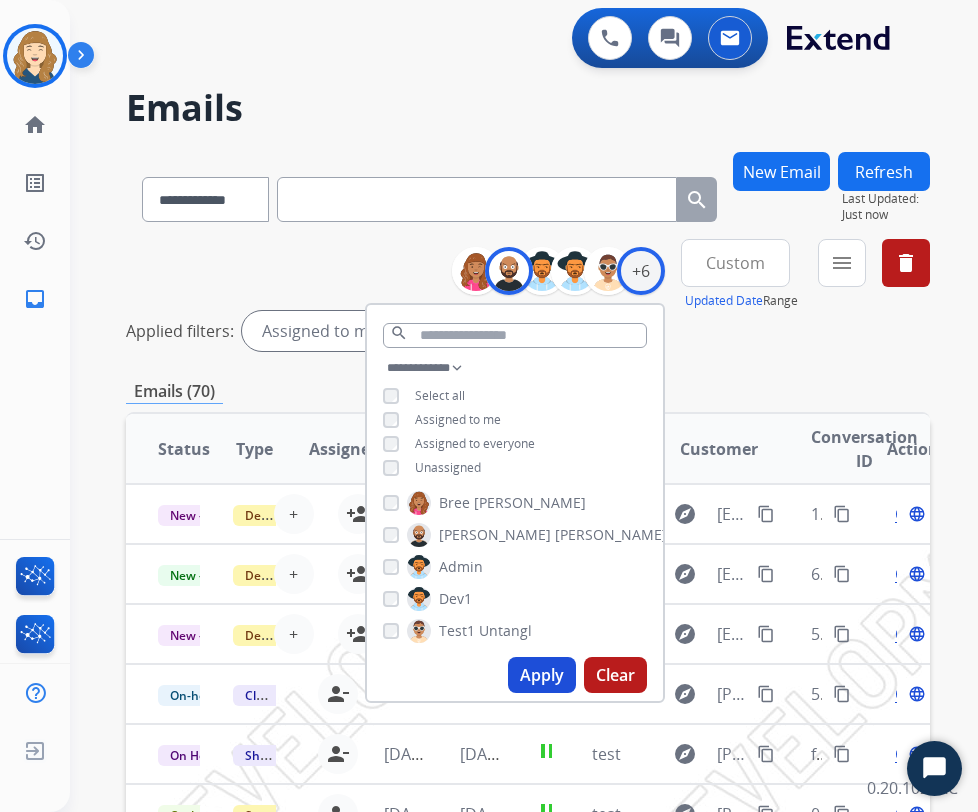 click on "Apply" at bounding box center [542, 675] 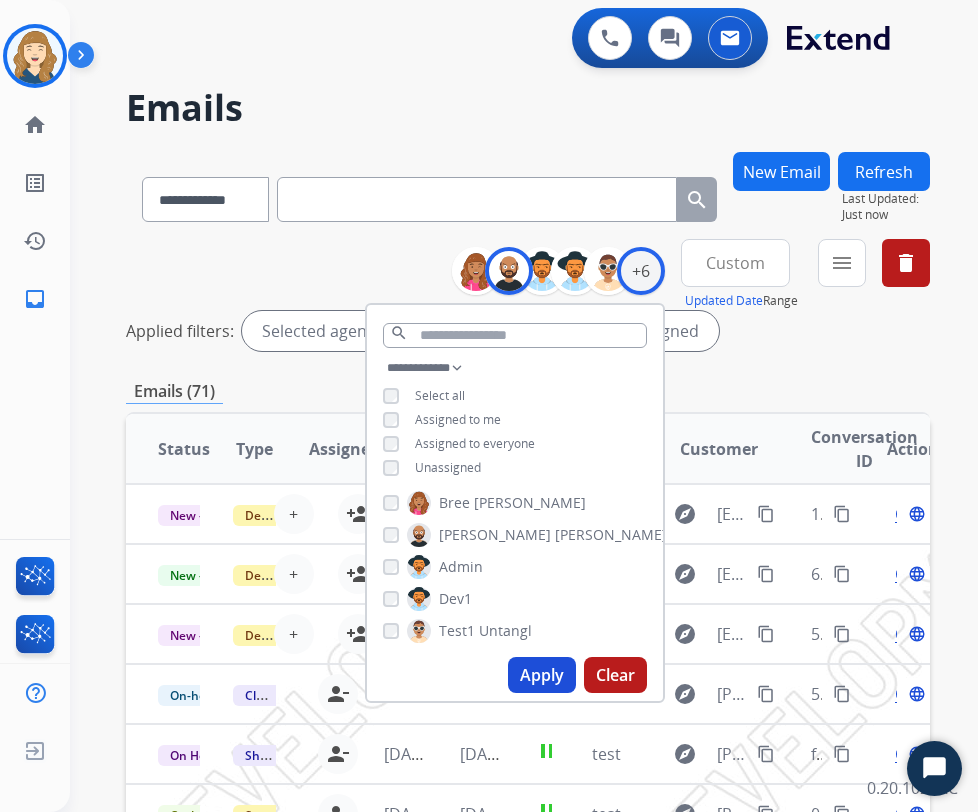 click on "Emails (71)" at bounding box center (528, 391) 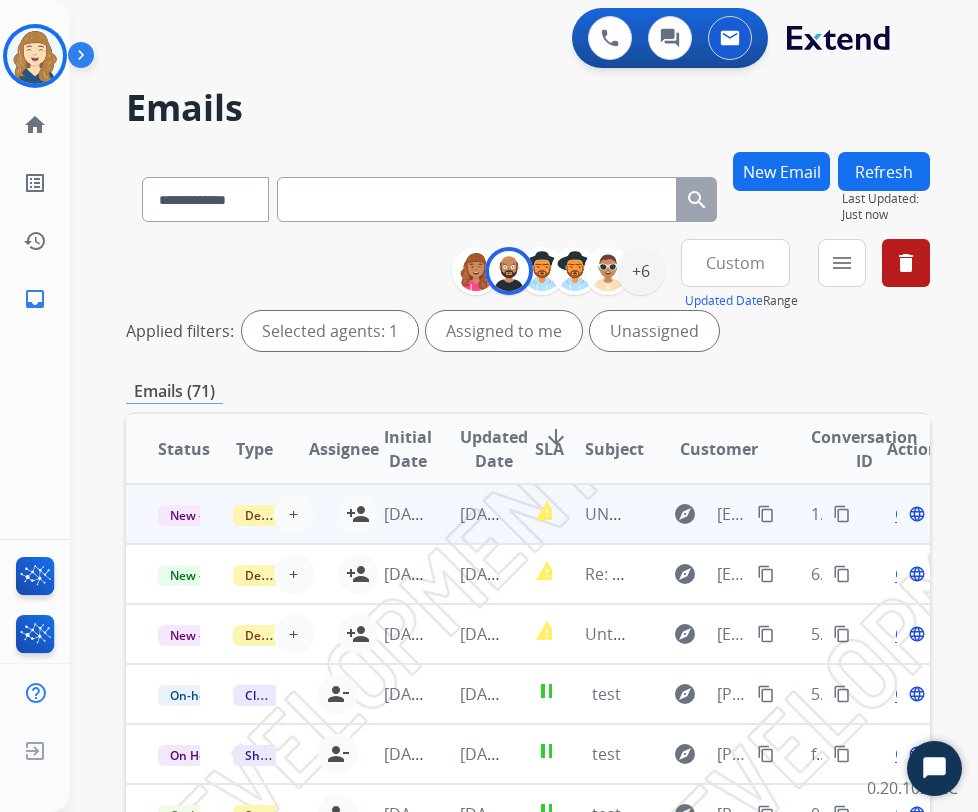 scroll, scrollTop: 18, scrollLeft: 0, axis: vertical 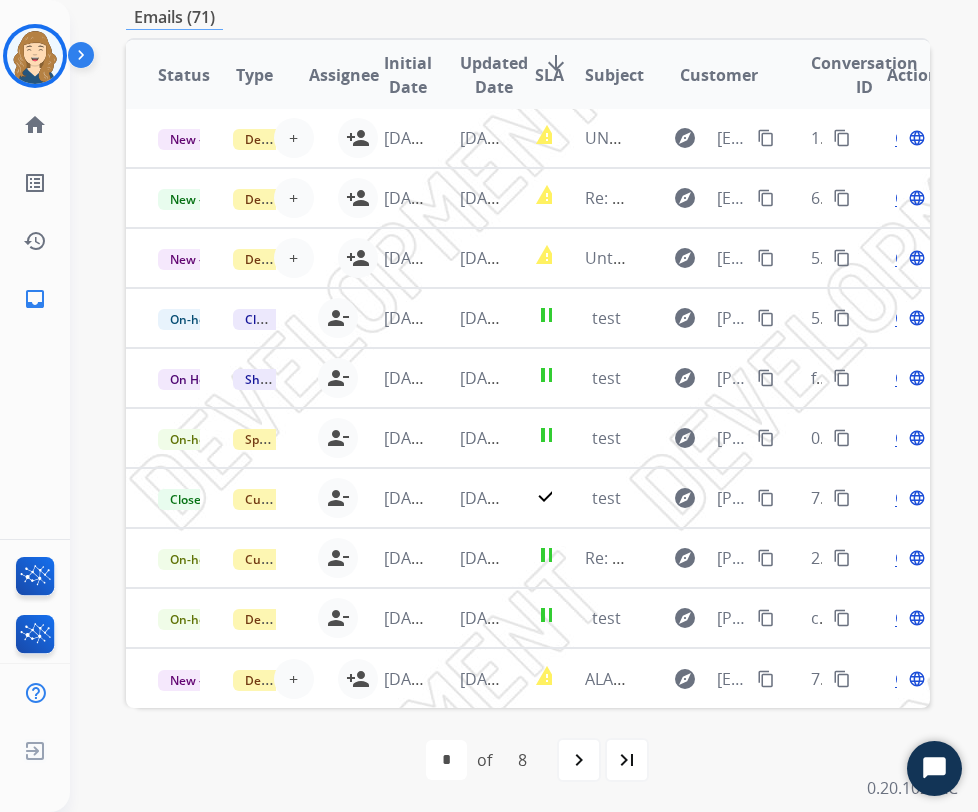 click on "first_page navigate_before * * * * * * * * of 8 navigate_next last_page" at bounding box center [528, 760] 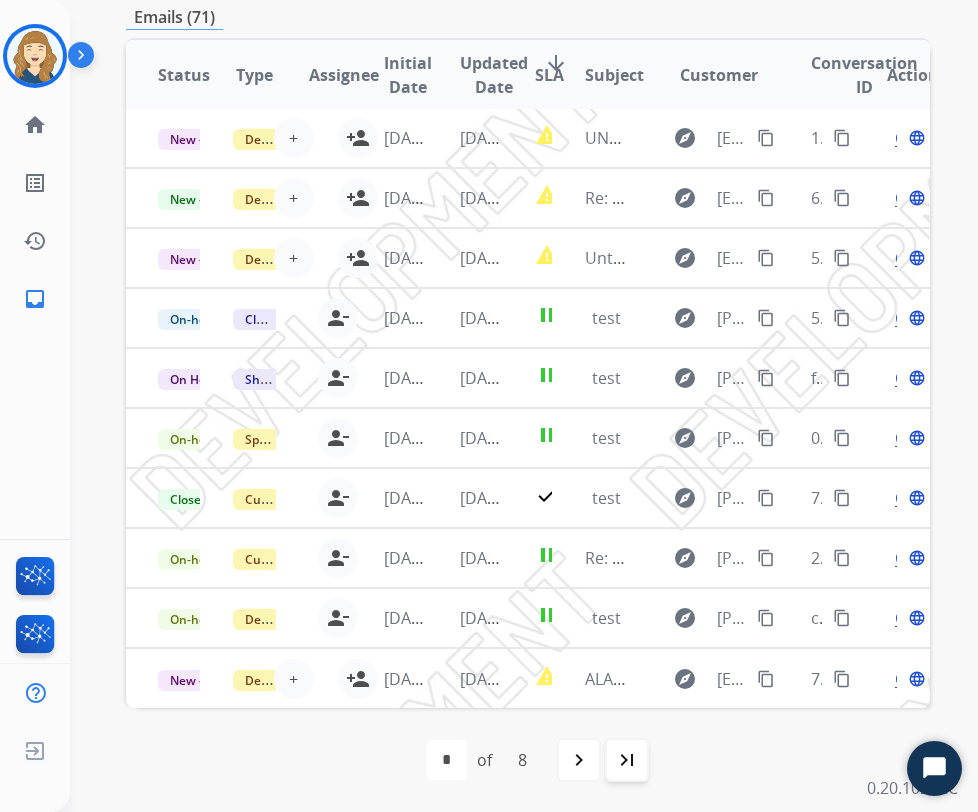 click on "last_page" at bounding box center (627, 760) 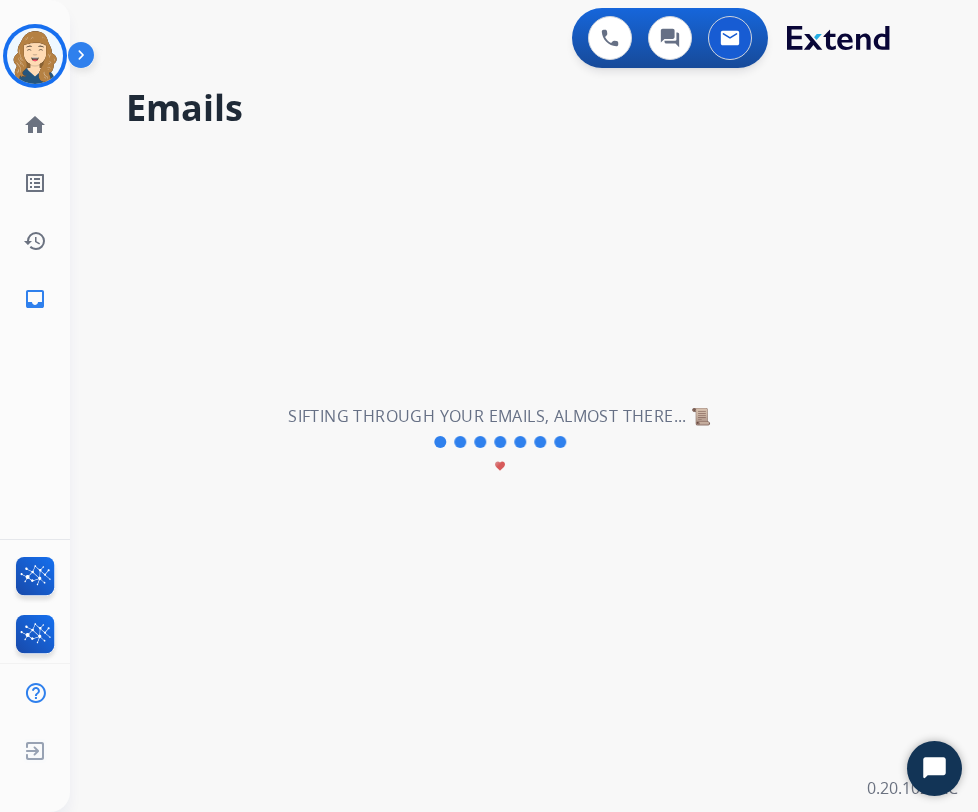 scroll, scrollTop: 0, scrollLeft: 0, axis: both 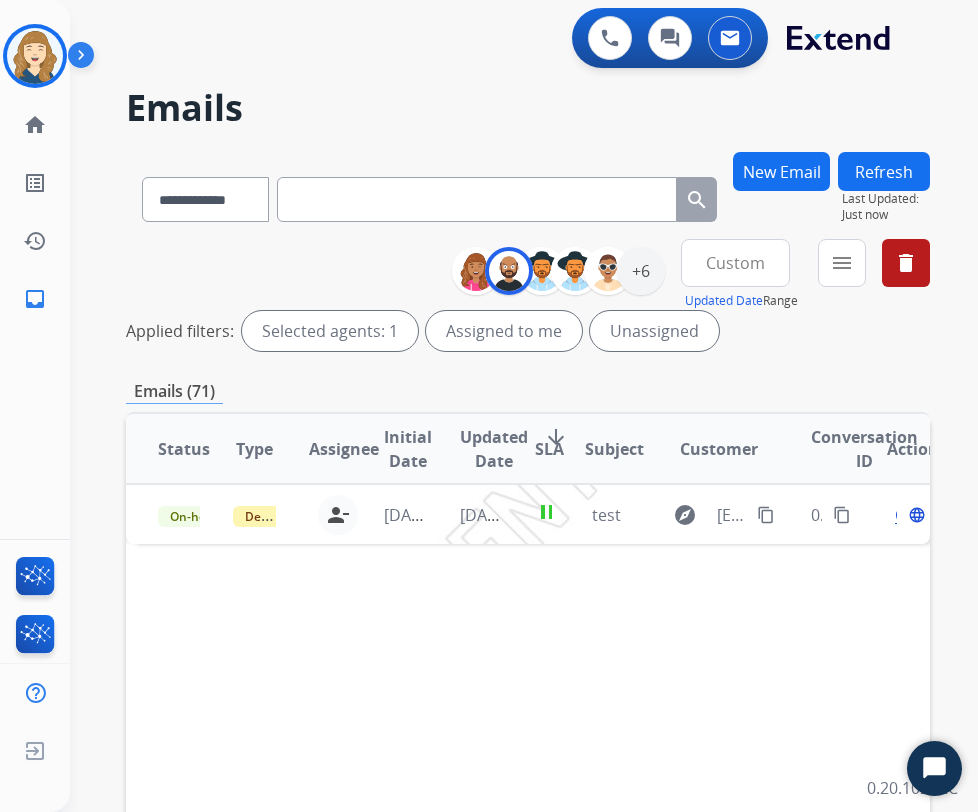 drag, startPoint x: 977, startPoint y: 319, endPoint x: 1042, endPoint y: 318, distance: 65.00769 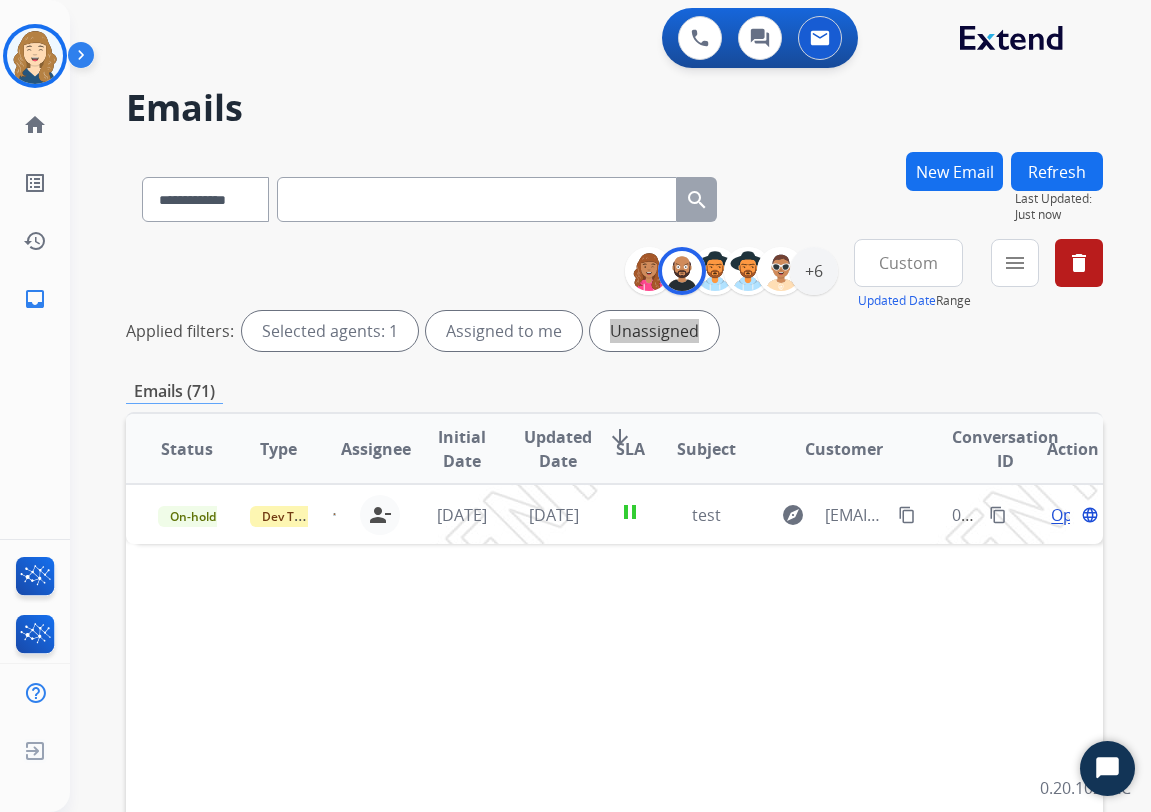 scroll, scrollTop: 374, scrollLeft: 0, axis: vertical 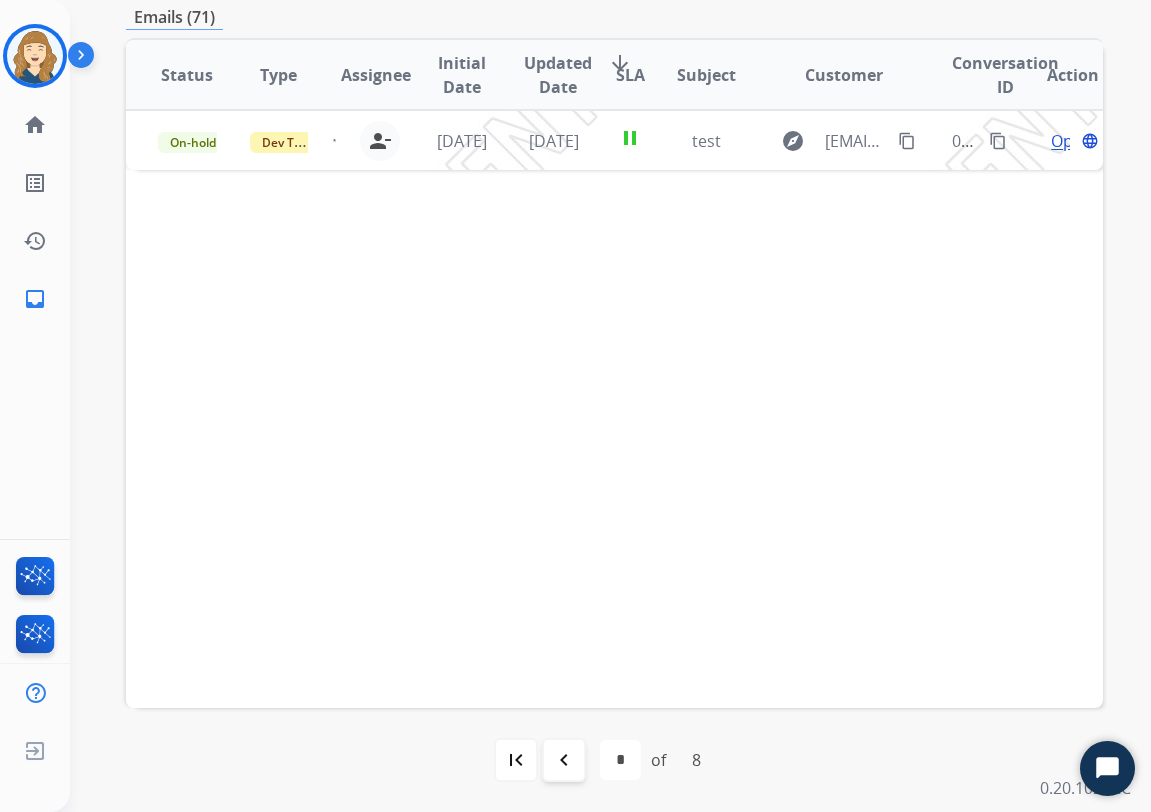 click on "navigate_before" at bounding box center (564, 760) 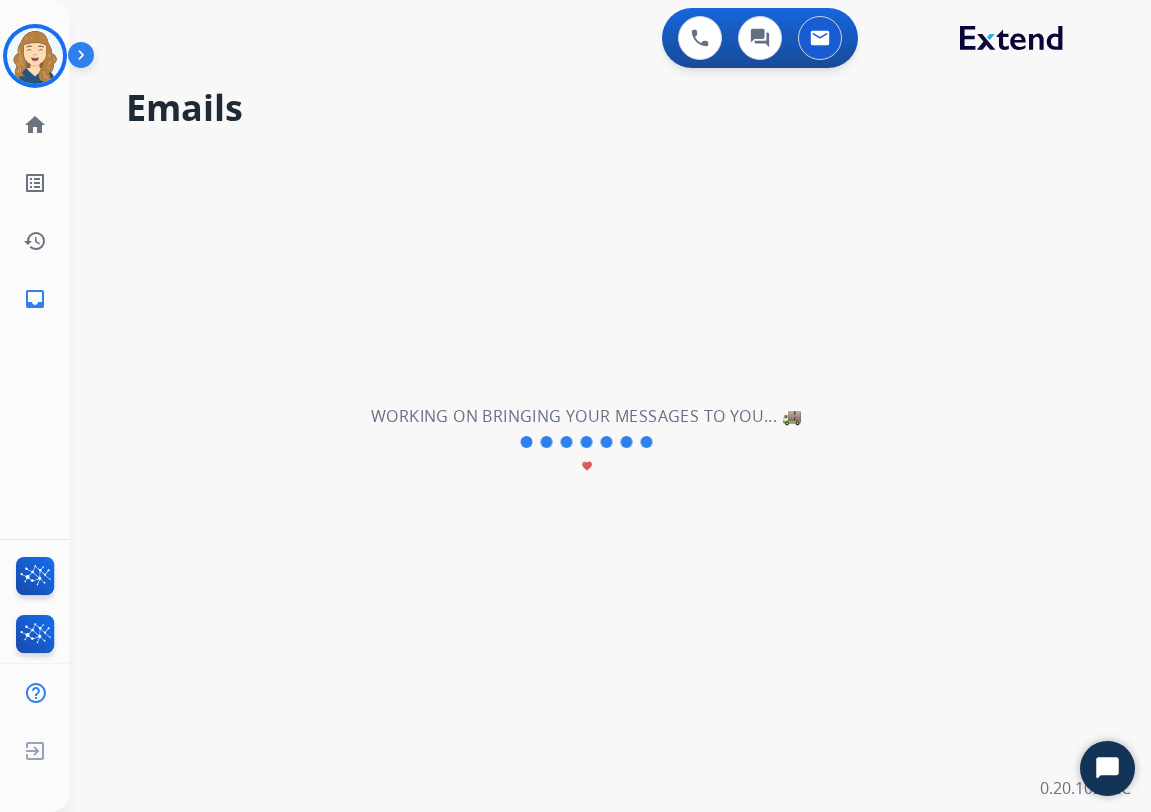 scroll, scrollTop: 0, scrollLeft: 0, axis: both 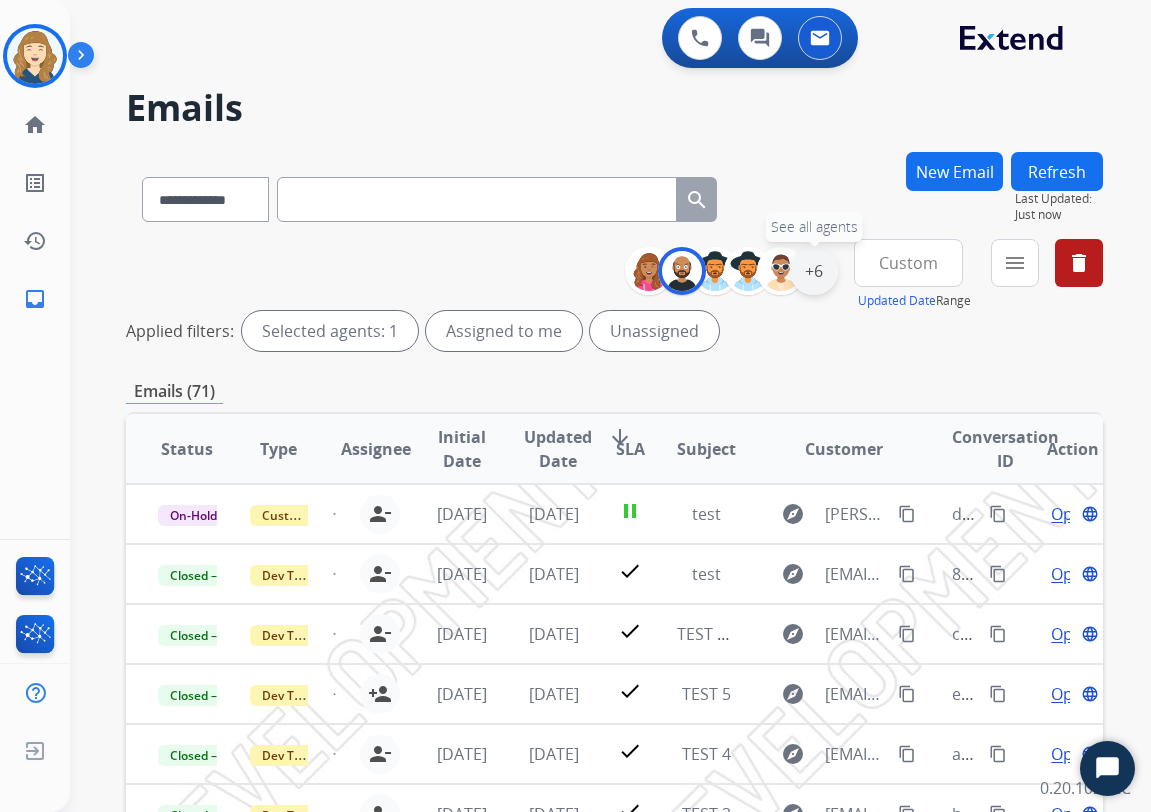 click on "+6" at bounding box center (814, 271) 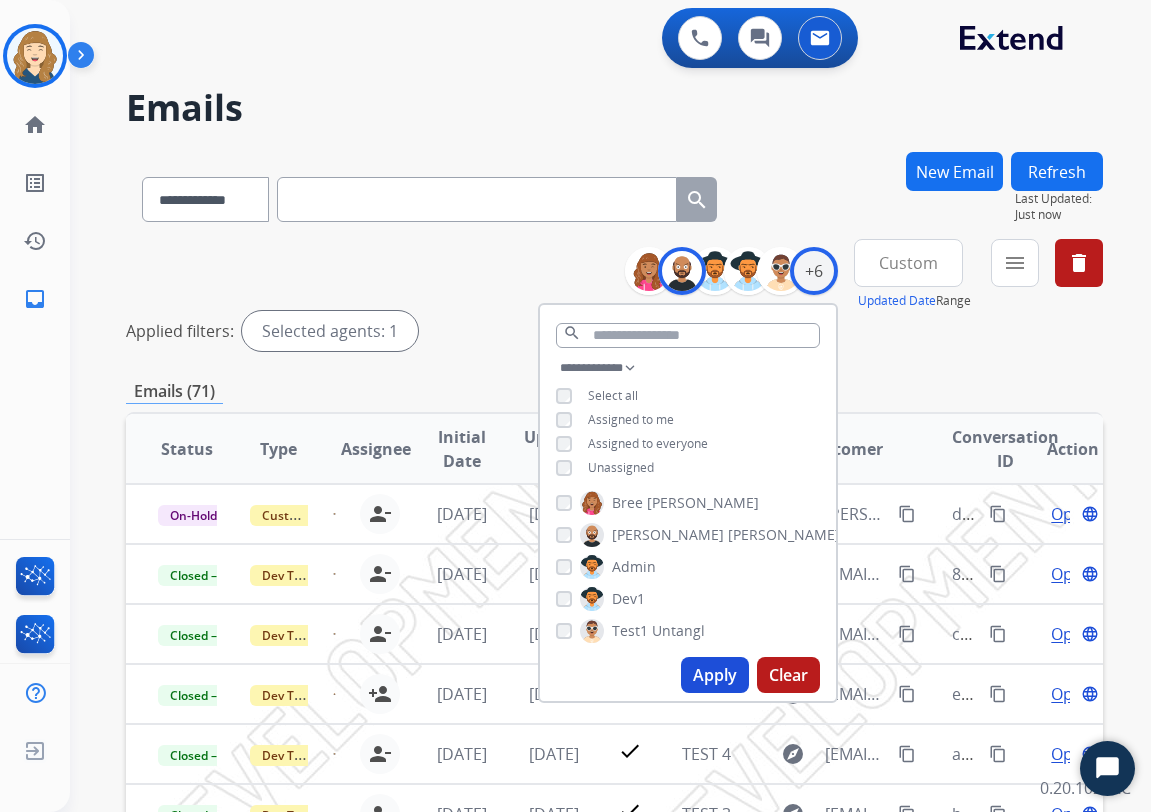 click on "Apply" at bounding box center [715, 675] 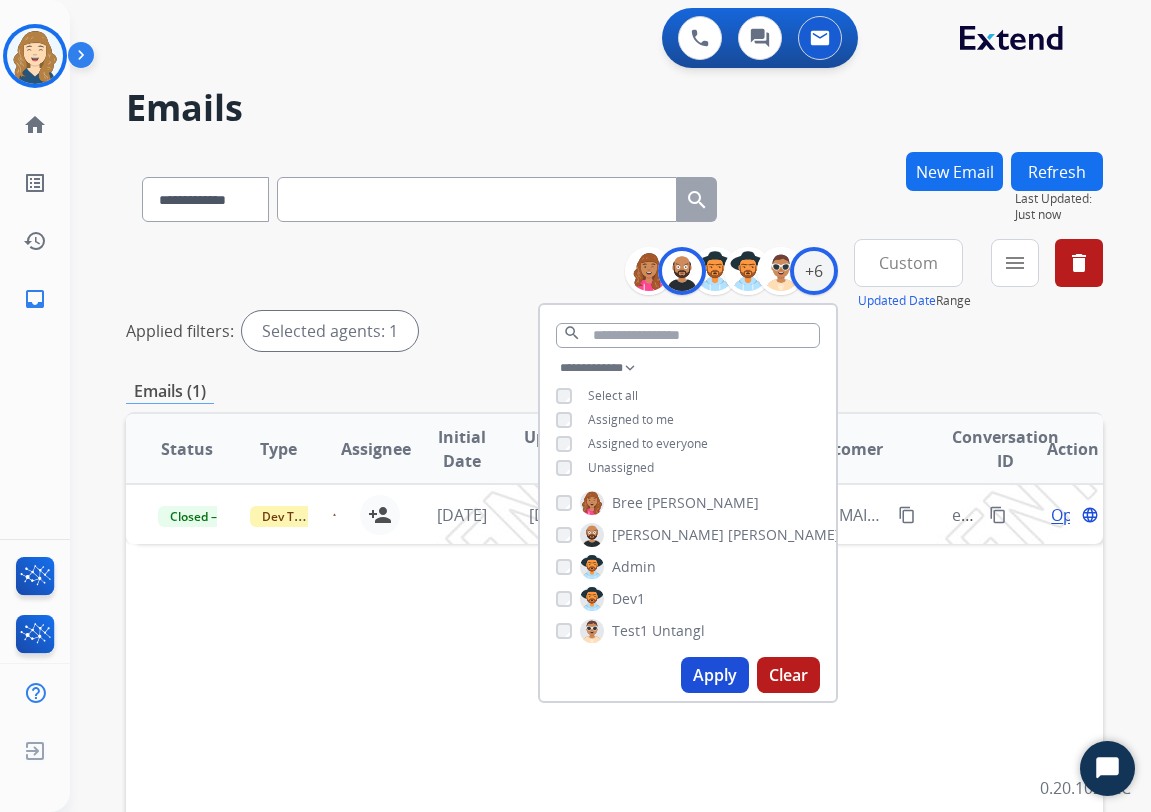 click on "Status Type Assignee Initial Date Updated Date arrow_downward SLA Subject Customer Conversation ID Action Closed – Solved Dev Test deandre.holley@mci.world person_add Assign to Me 5 months ago 5 months ago check  TEST 5  explore grig.hakobyan97@gmail.com content_copy  e5f956b3-0b7d-4ff2-8546-9daf7fb25926  content_copy Open language" at bounding box center (614, 747) 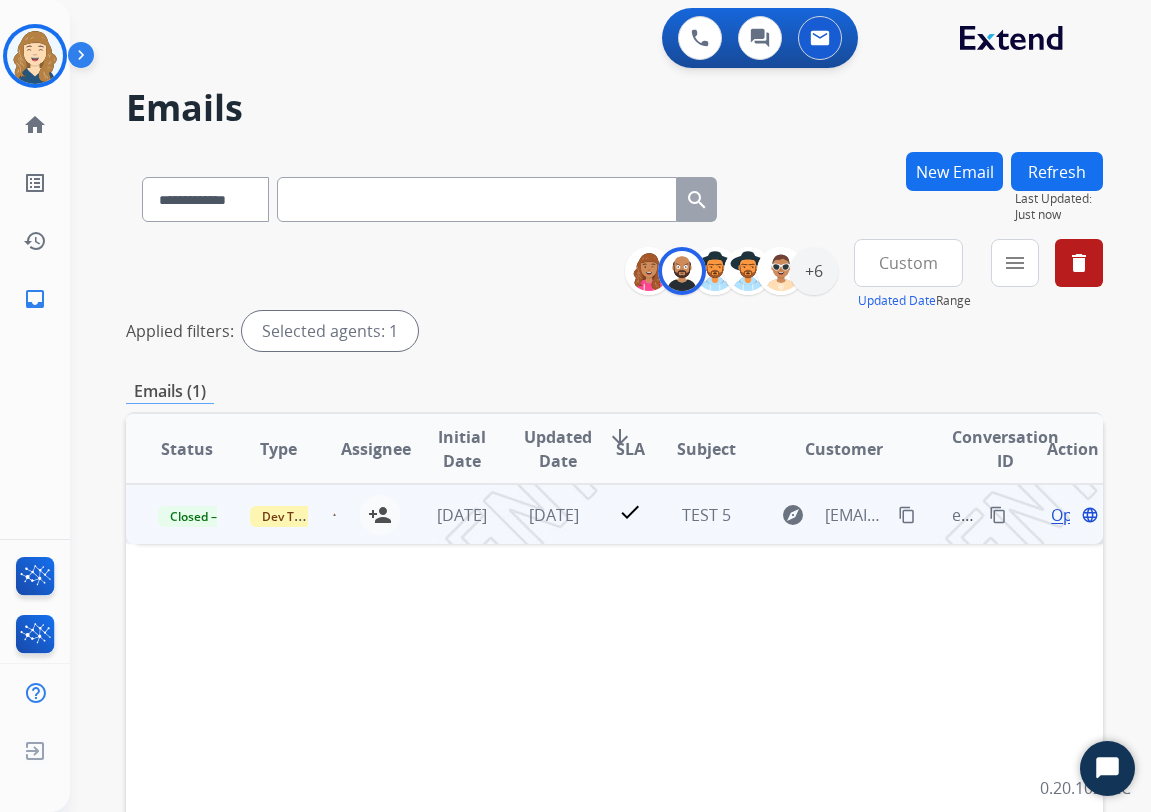 click on "person_add Assign to Me" at bounding box center [368, 515] 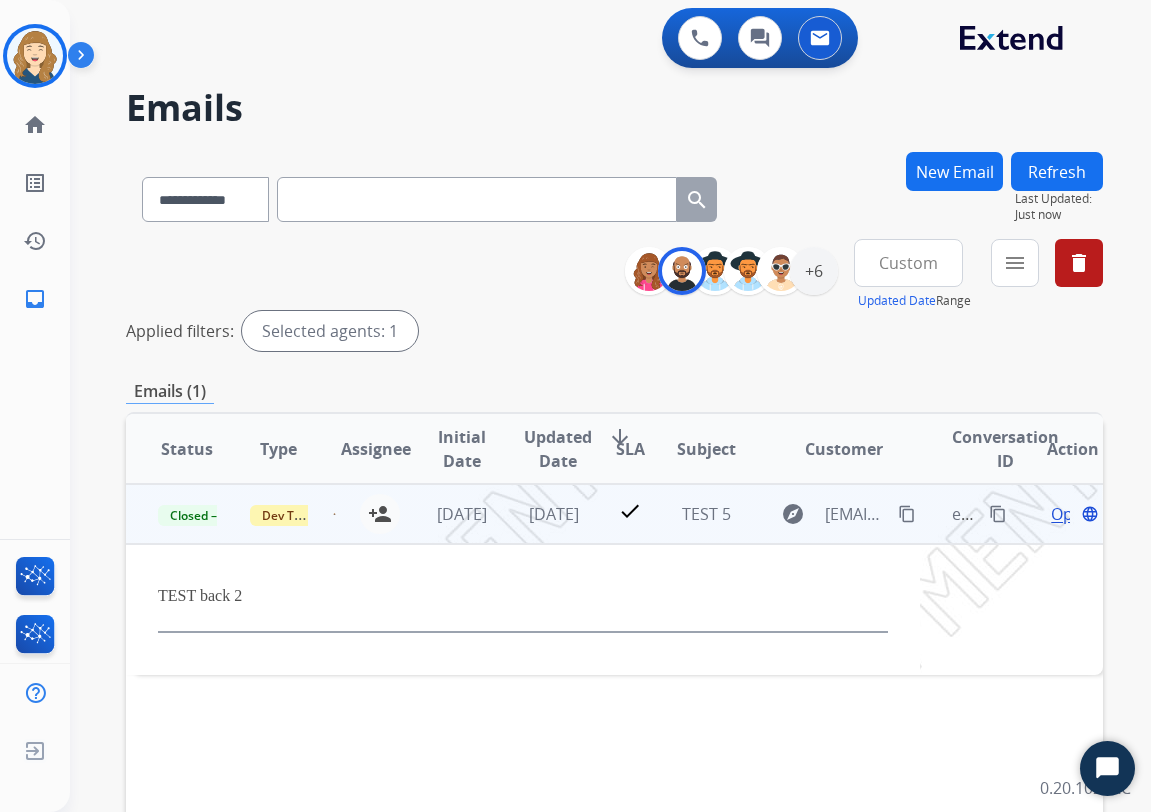 click on "Open" at bounding box center [1071, 514] 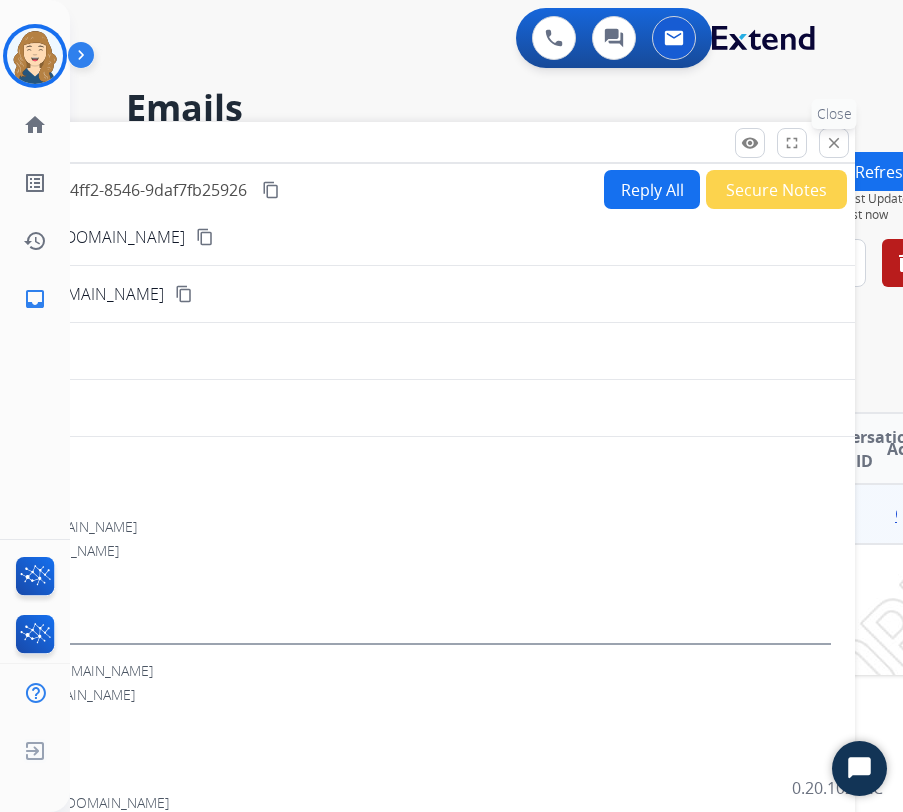 click on "close" at bounding box center (834, 143) 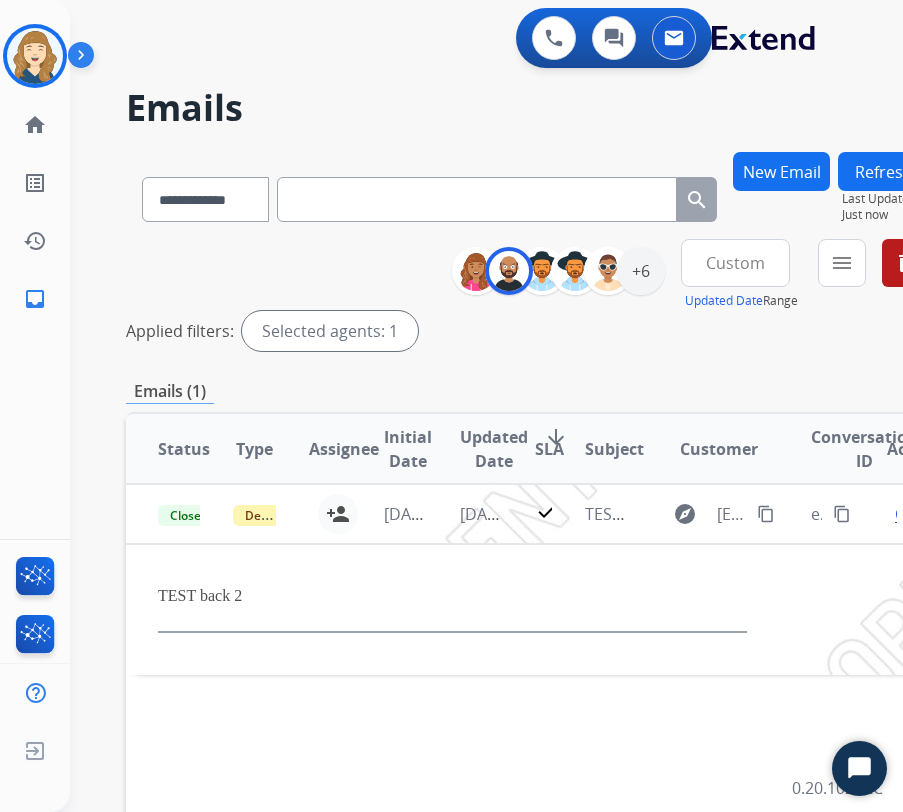 click on "**********" at bounding box center [528, 299] 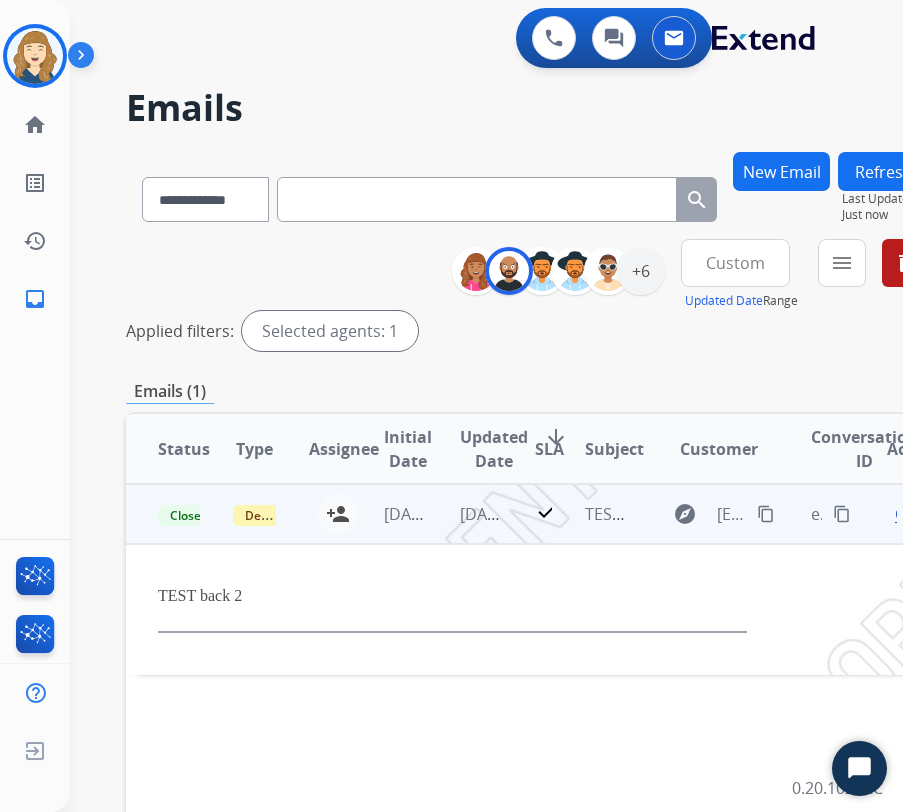 click on "person_add Assign to Me" at bounding box center (326, 514) 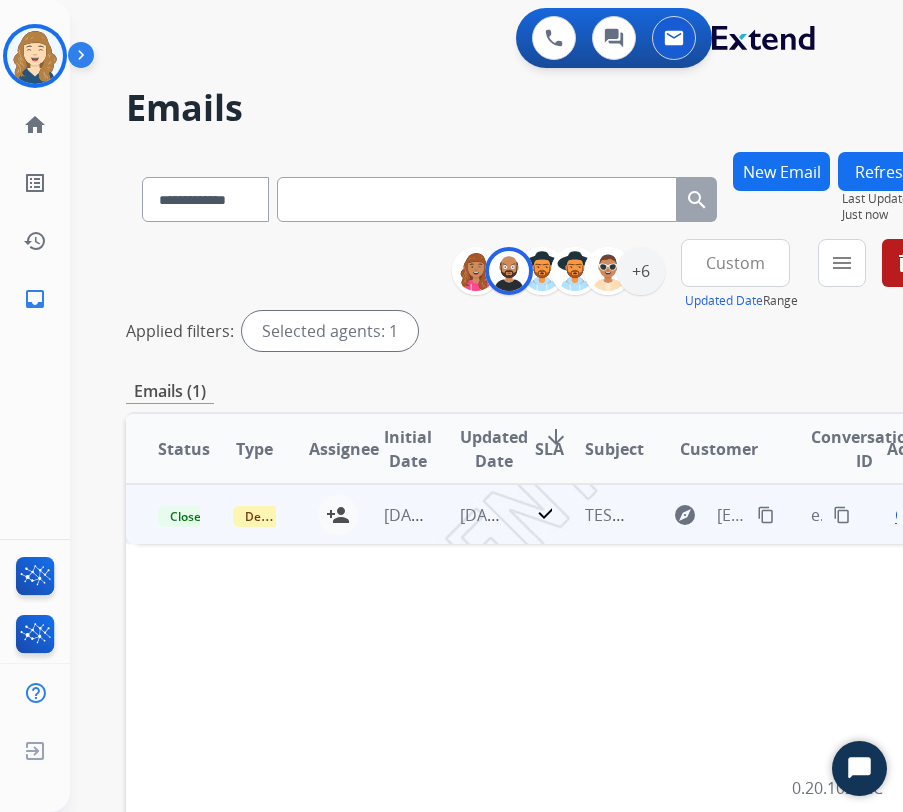 click on "person_add Assign to Me" at bounding box center (326, 515) 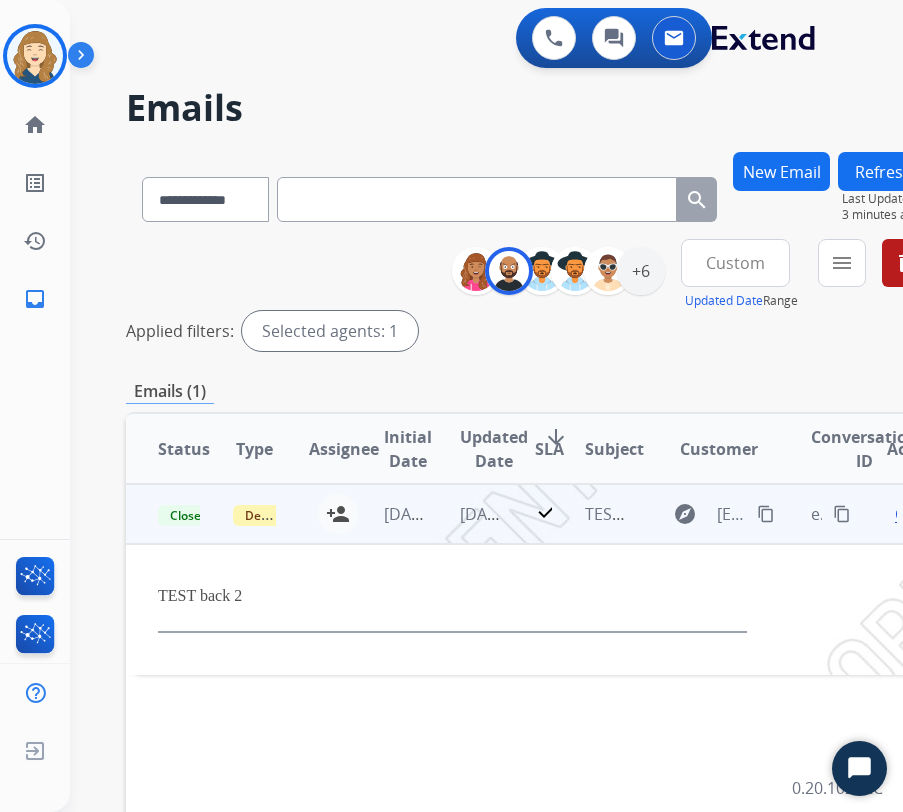 click on "person_add Assign to Me" at bounding box center [326, 514] 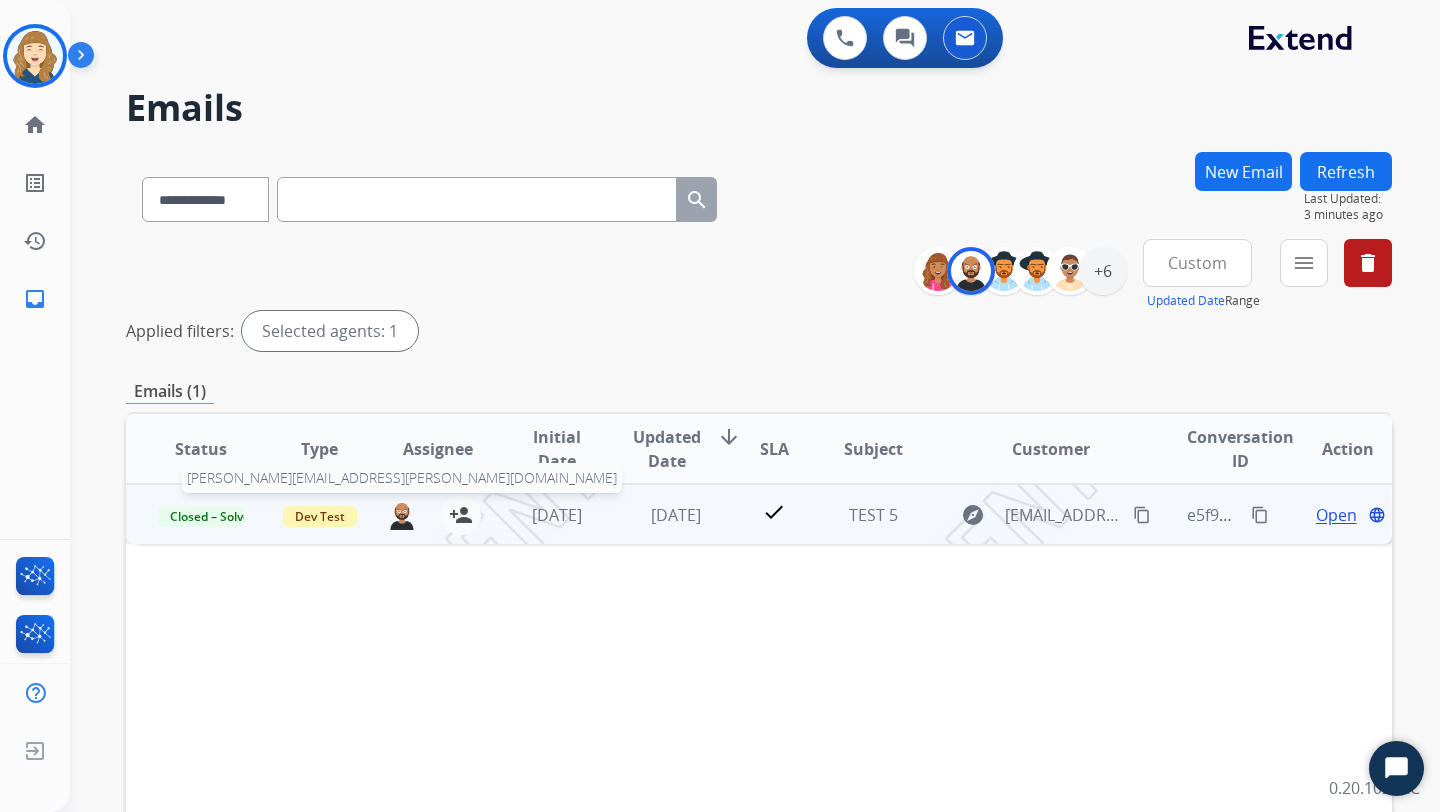 click at bounding box center [402, 514] 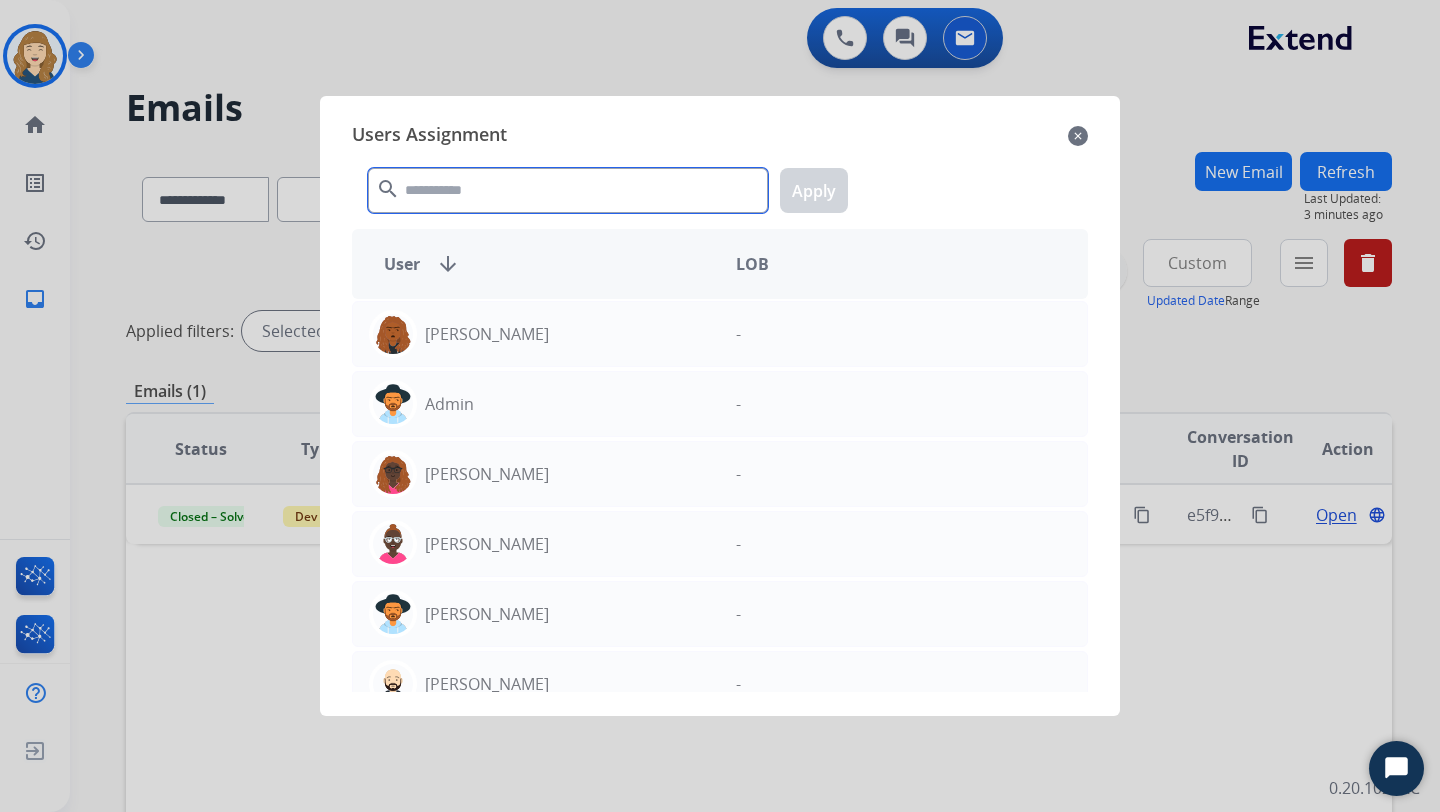 click 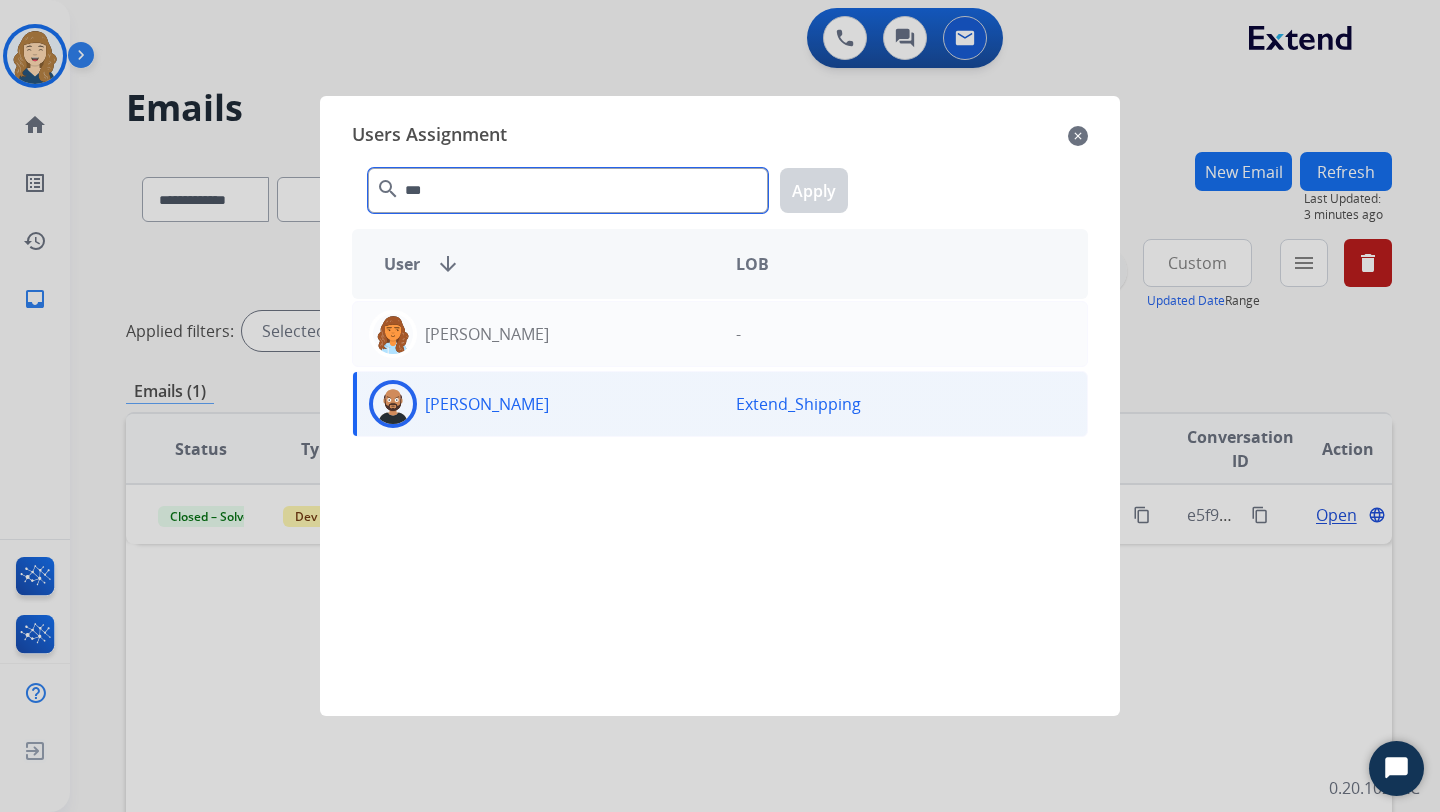 type on "***" 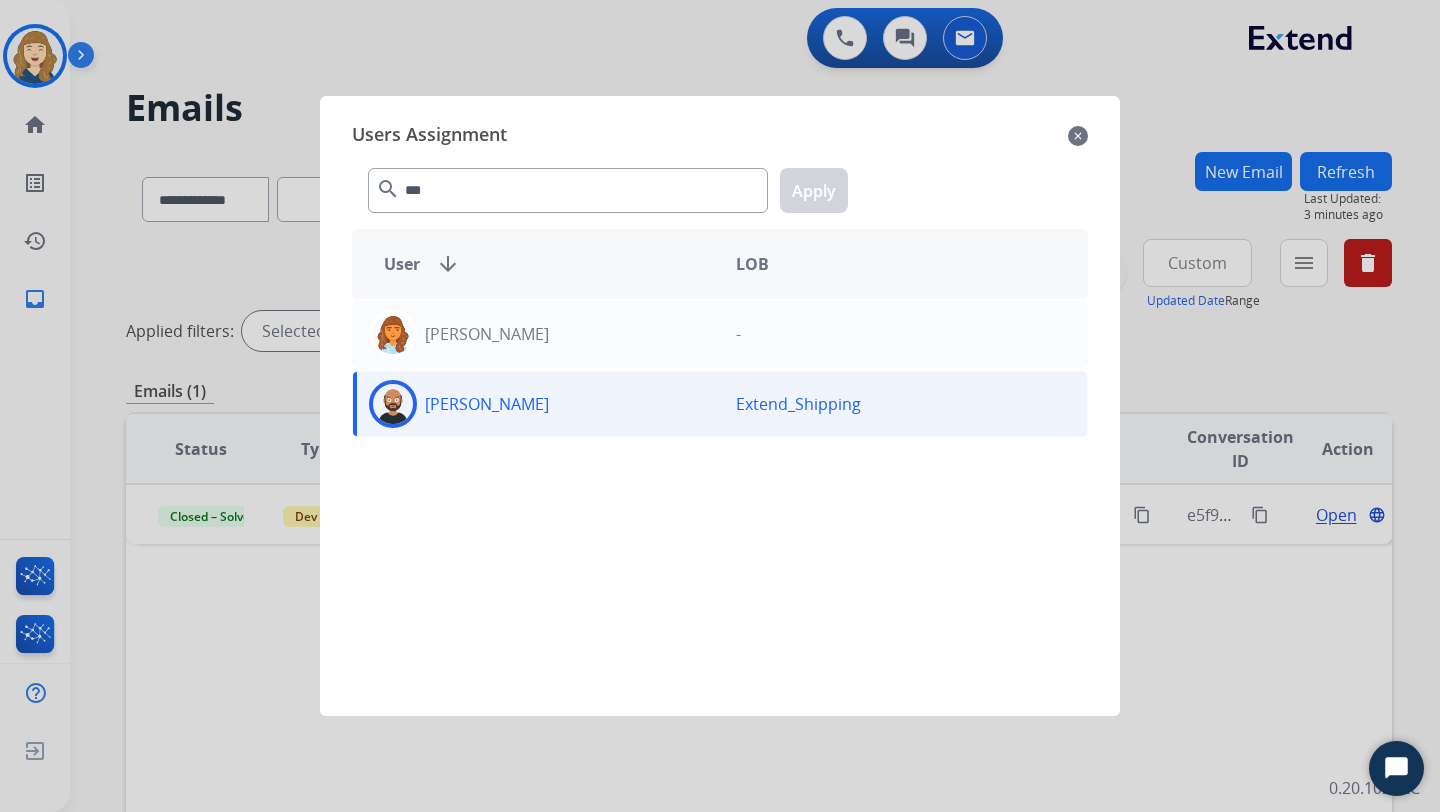 click on "close" 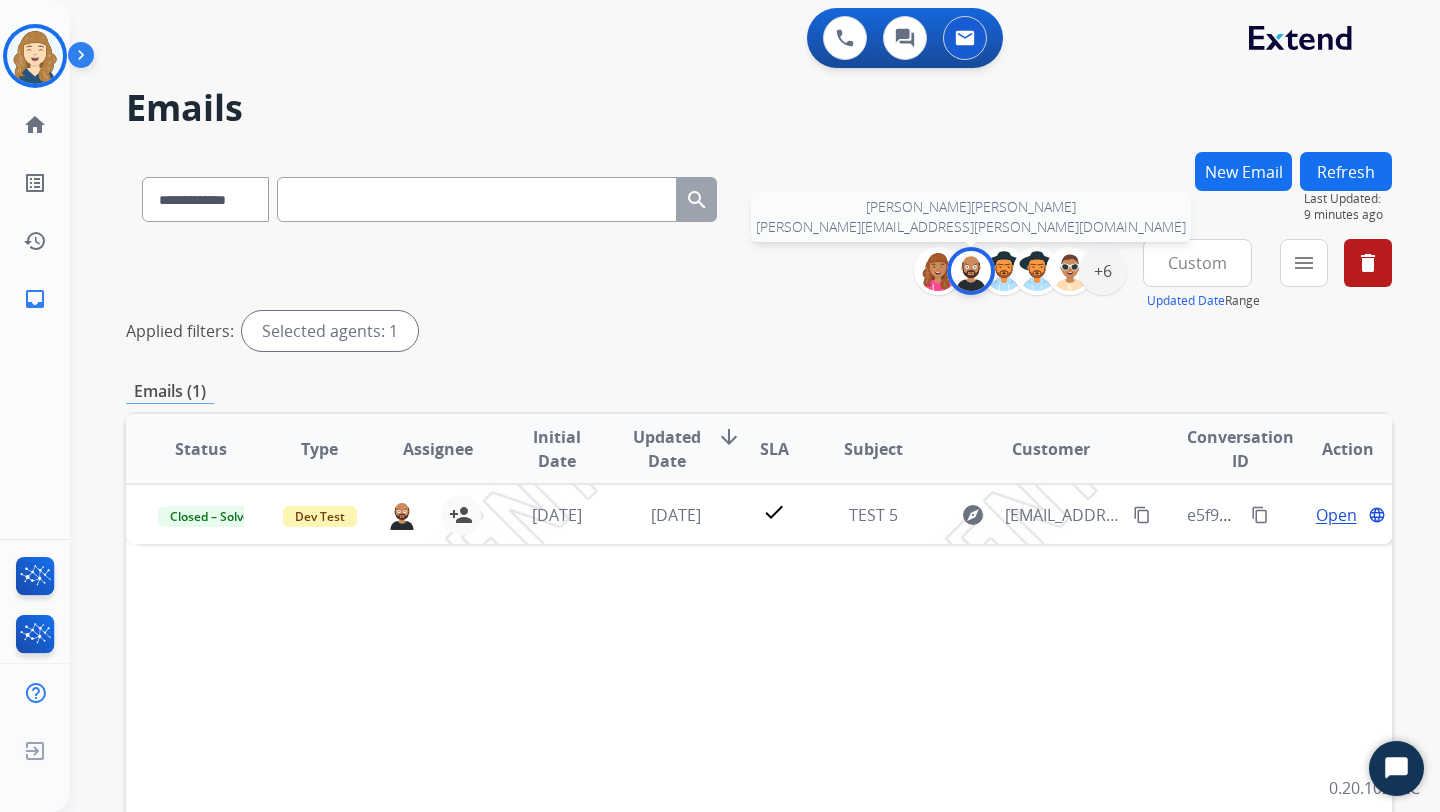 click at bounding box center [971, 271] 